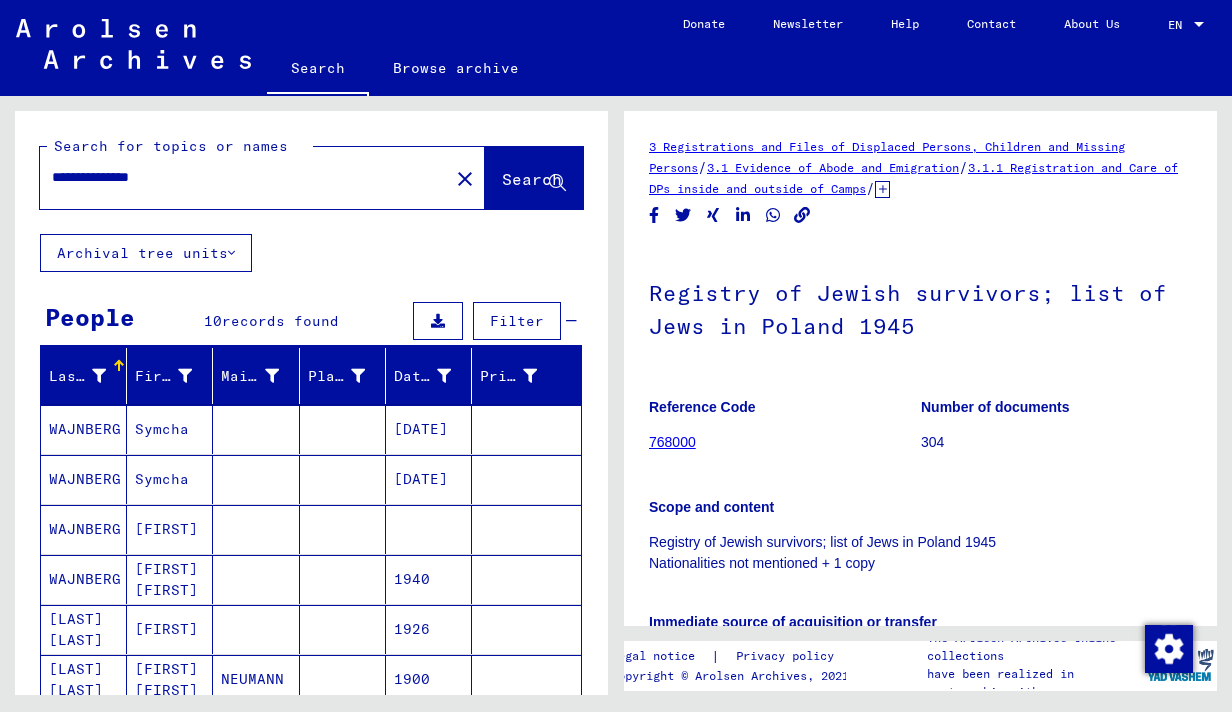 scroll, scrollTop: 0, scrollLeft: 0, axis: both 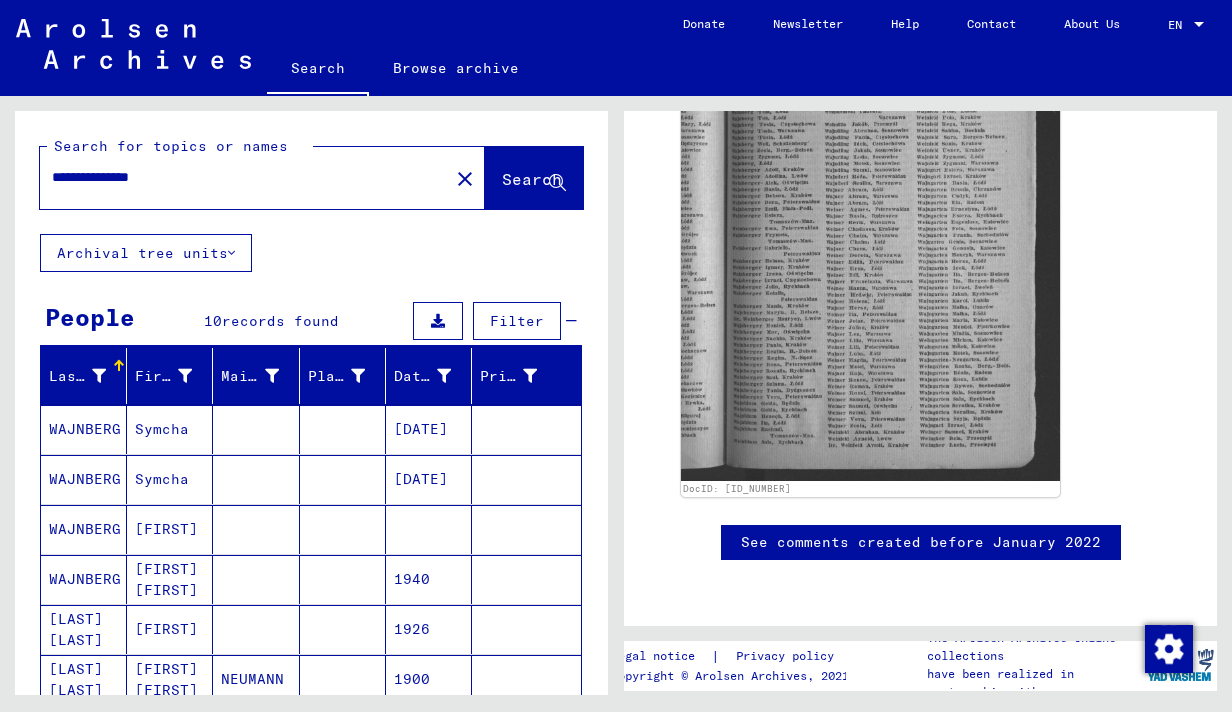 drag, startPoint x: 208, startPoint y: 178, endPoint x: -59, endPoint y: 178, distance: 267 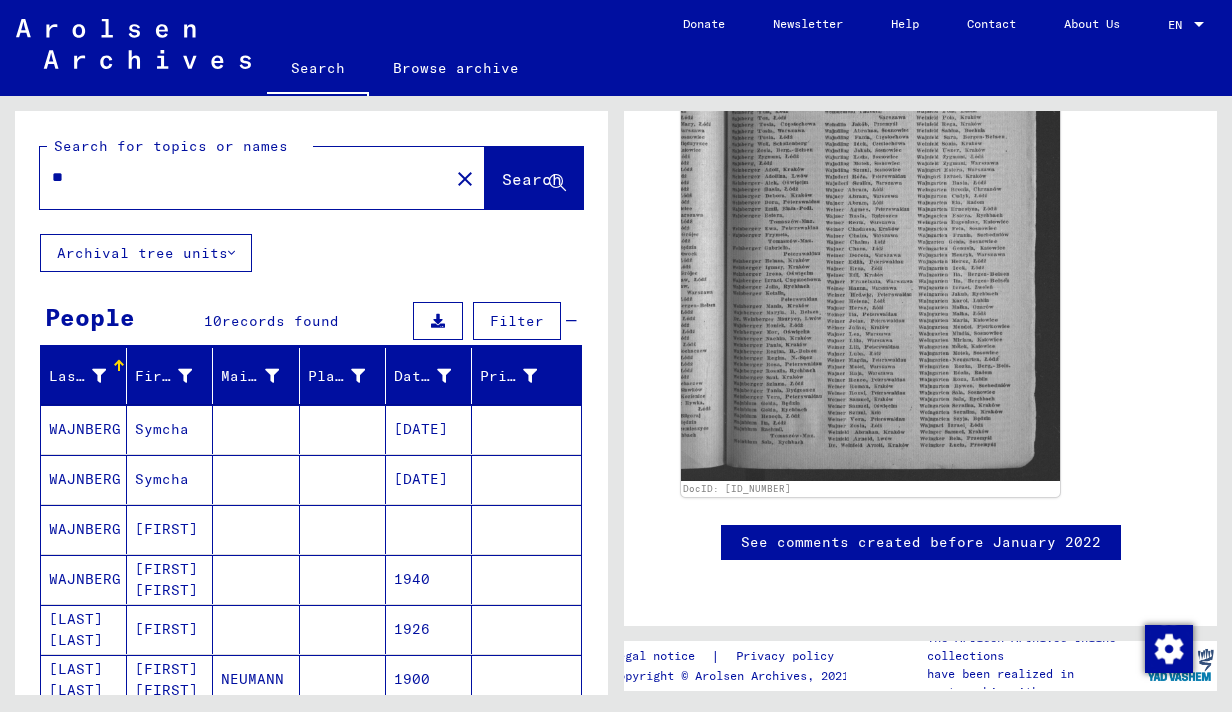 type on "*" 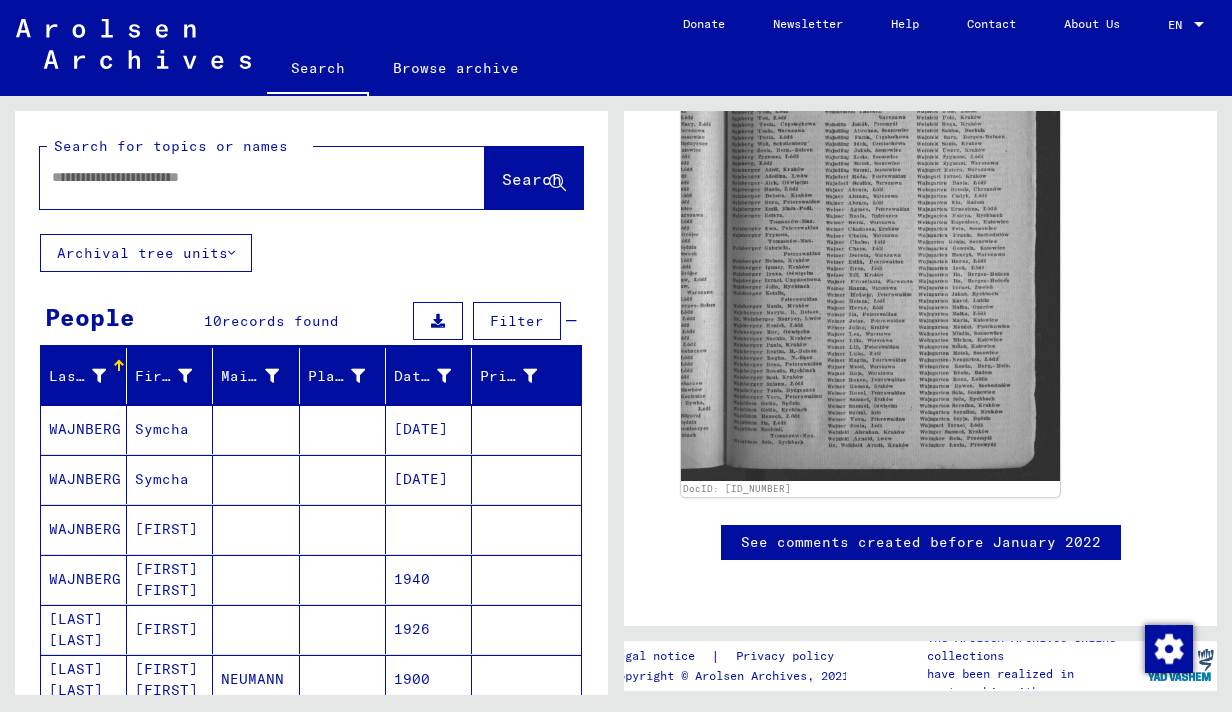 paste on "**********" 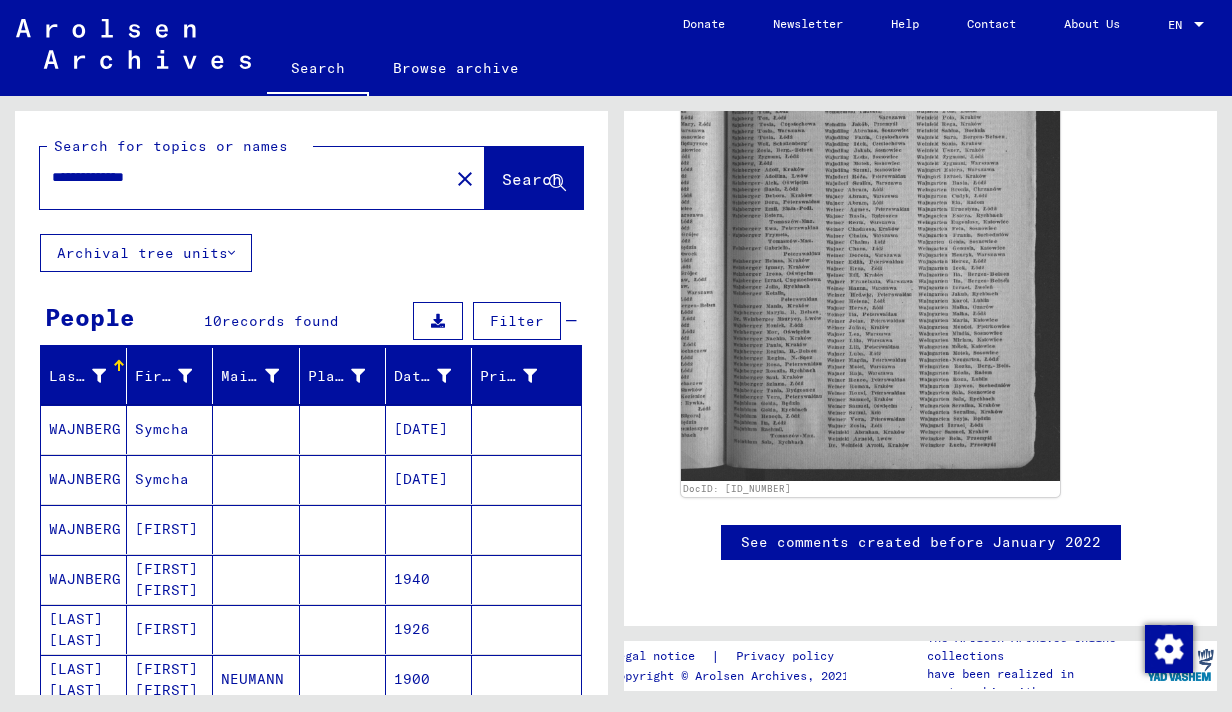 type on "**********" 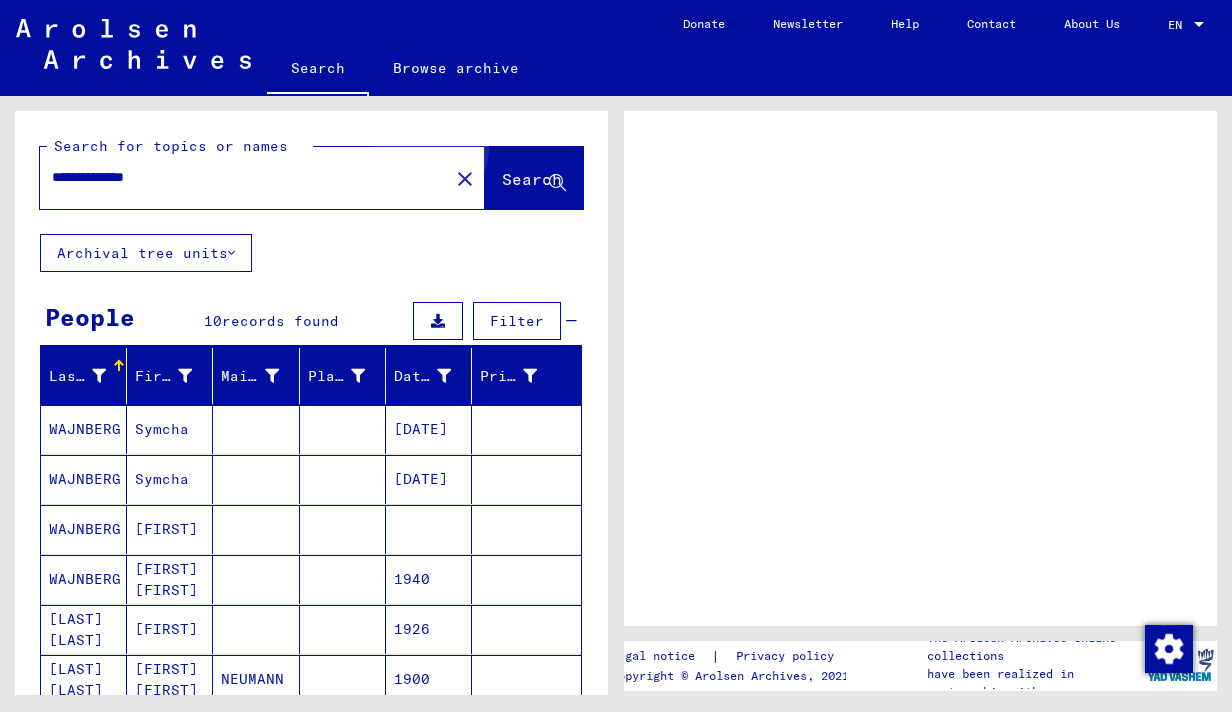scroll, scrollTop: 0, scrollLeft: 0, axis: both 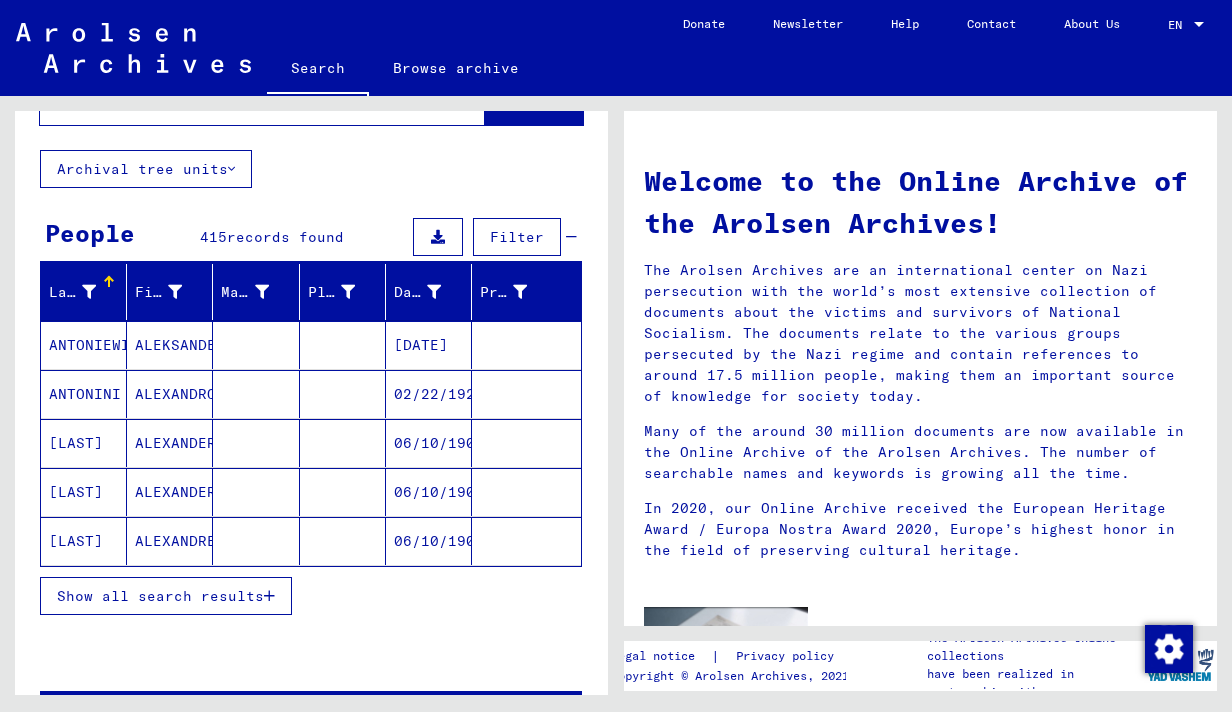 click on "Show all search results" at bounding box center (160, 596) 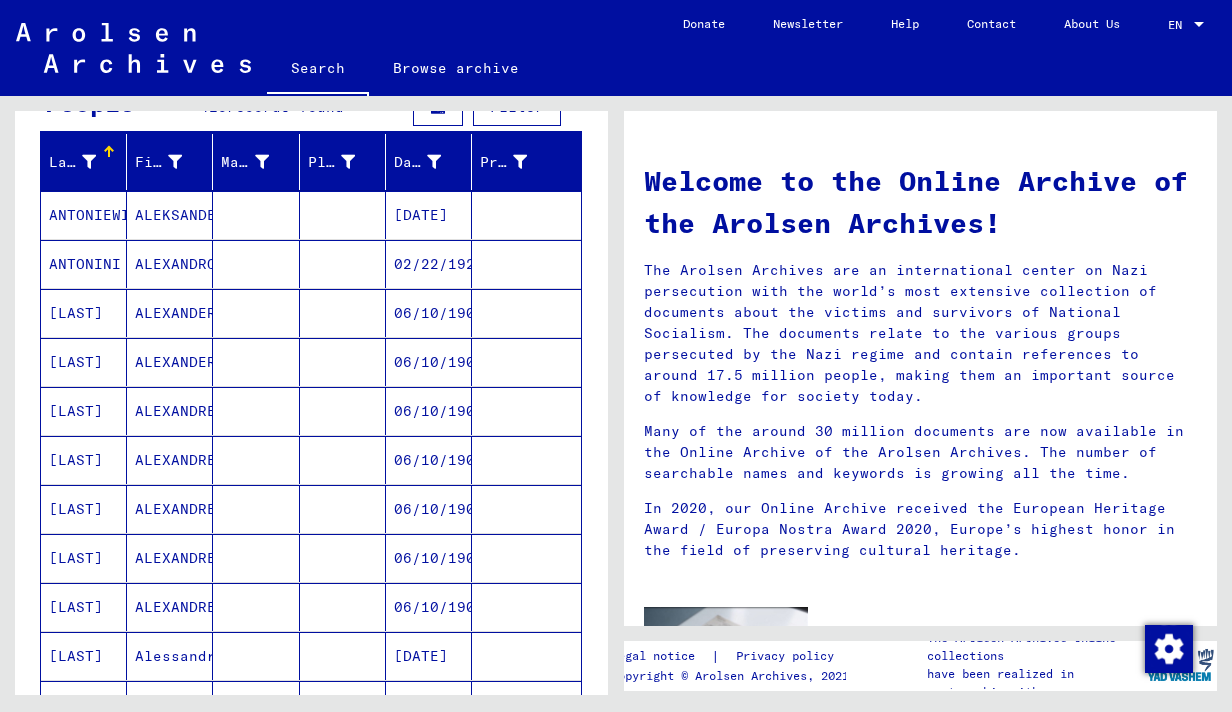 scroll, scrollTop: 20, scrollLeft: 0, axis: vertical 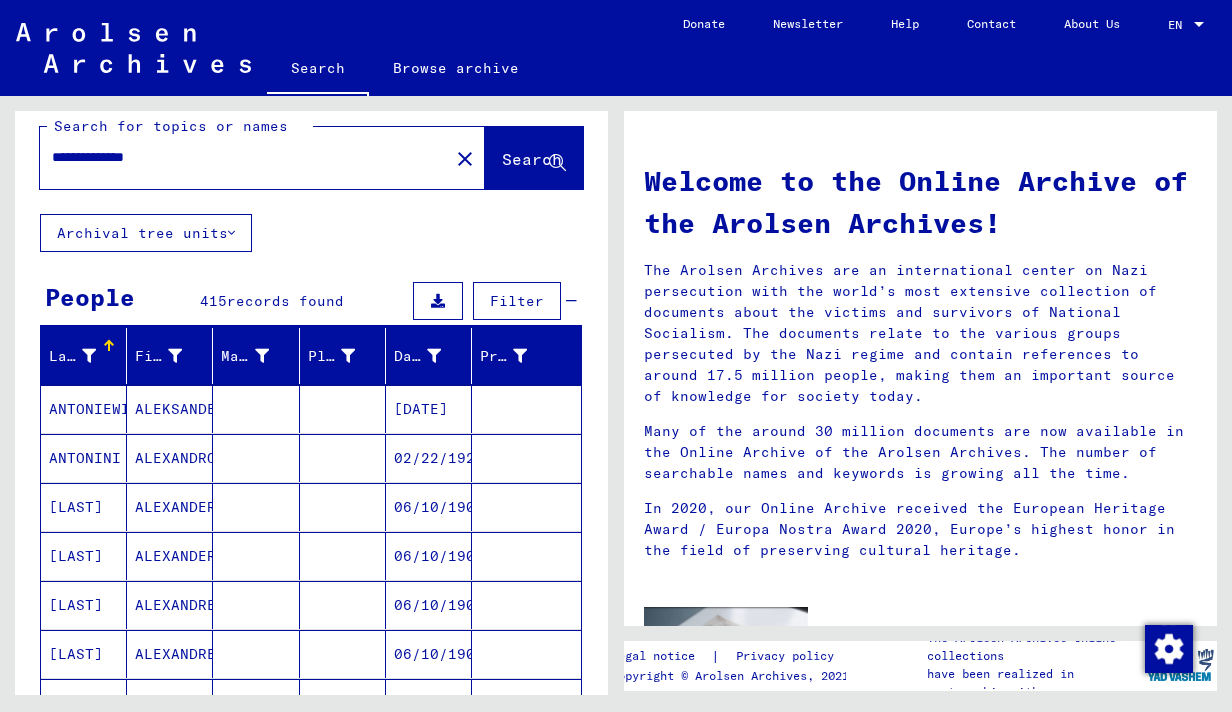 click on "Last Name" at bounding box center (72, 356) 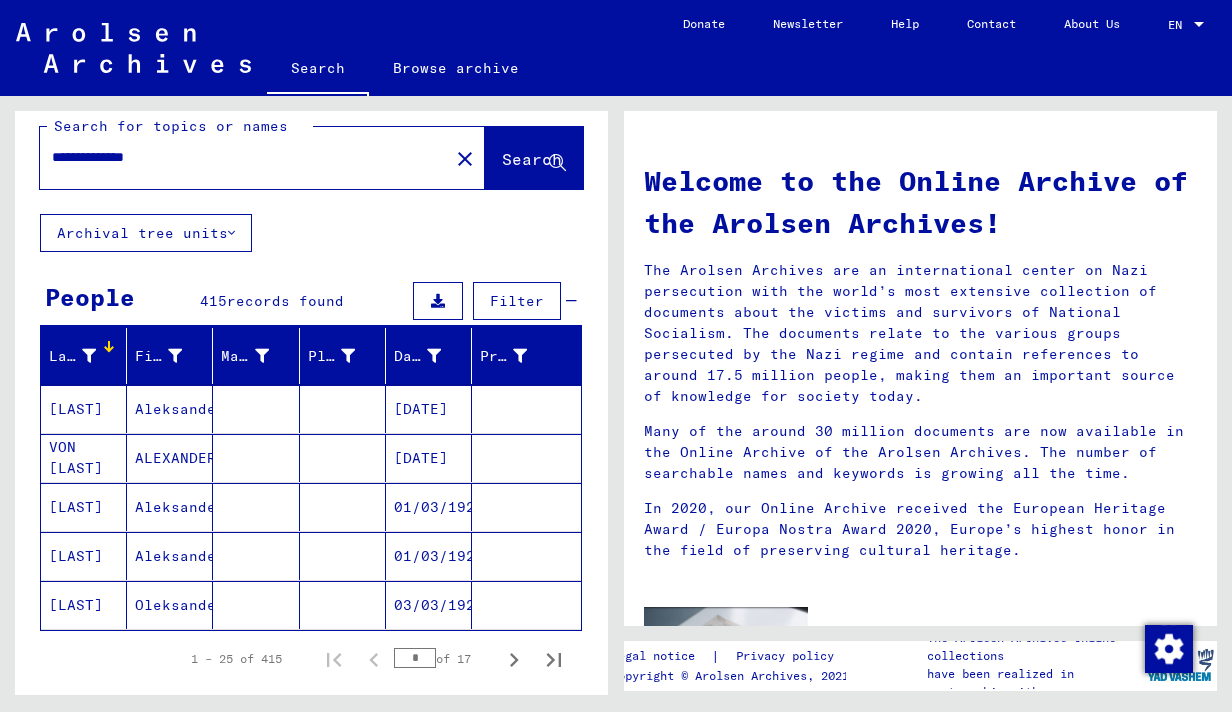 click at bounding box center (89, 356) 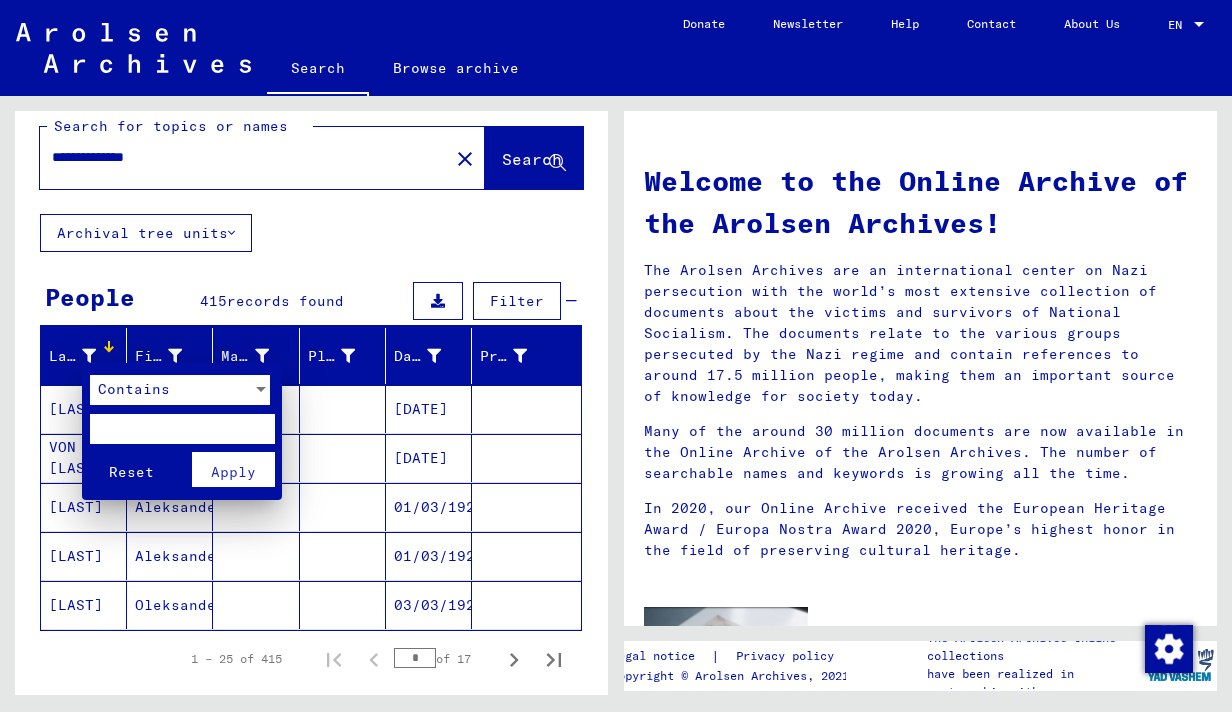 click at bounding box center [182, 429] 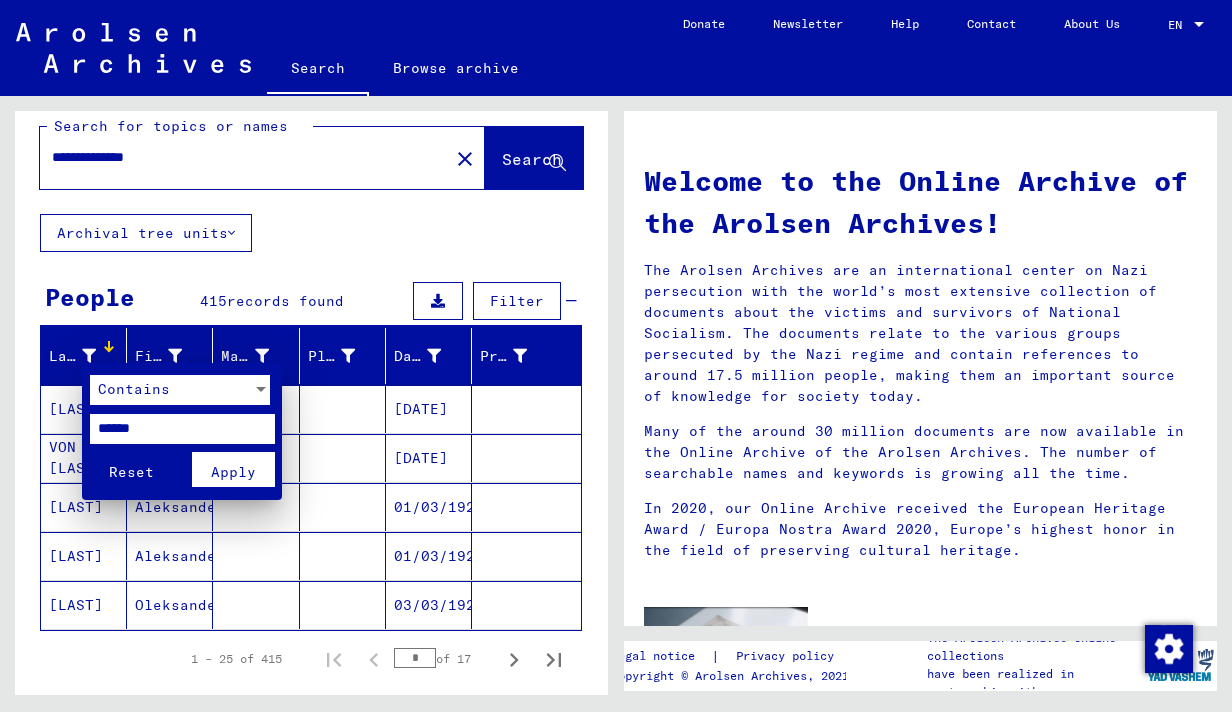 type on "******" 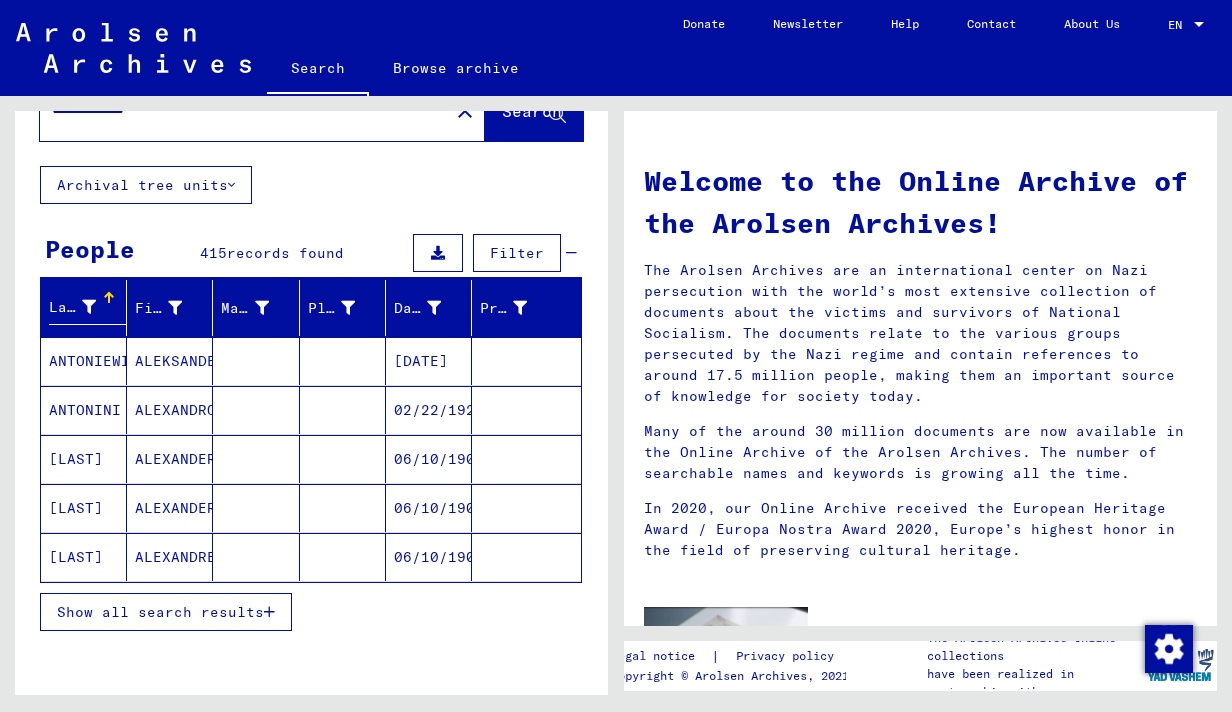 scroll, scrollTop: 83, scrollLeft: 0, axis: vertical 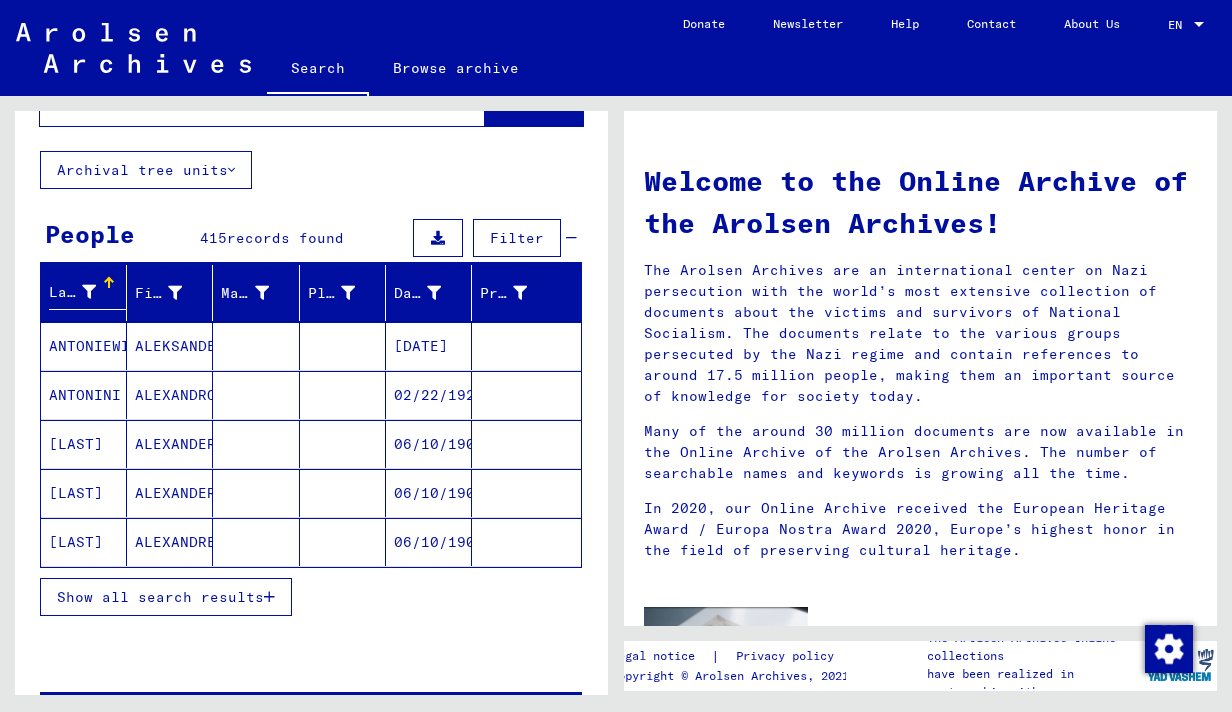 click on "Show all search results" at bounding box center [160, 597] 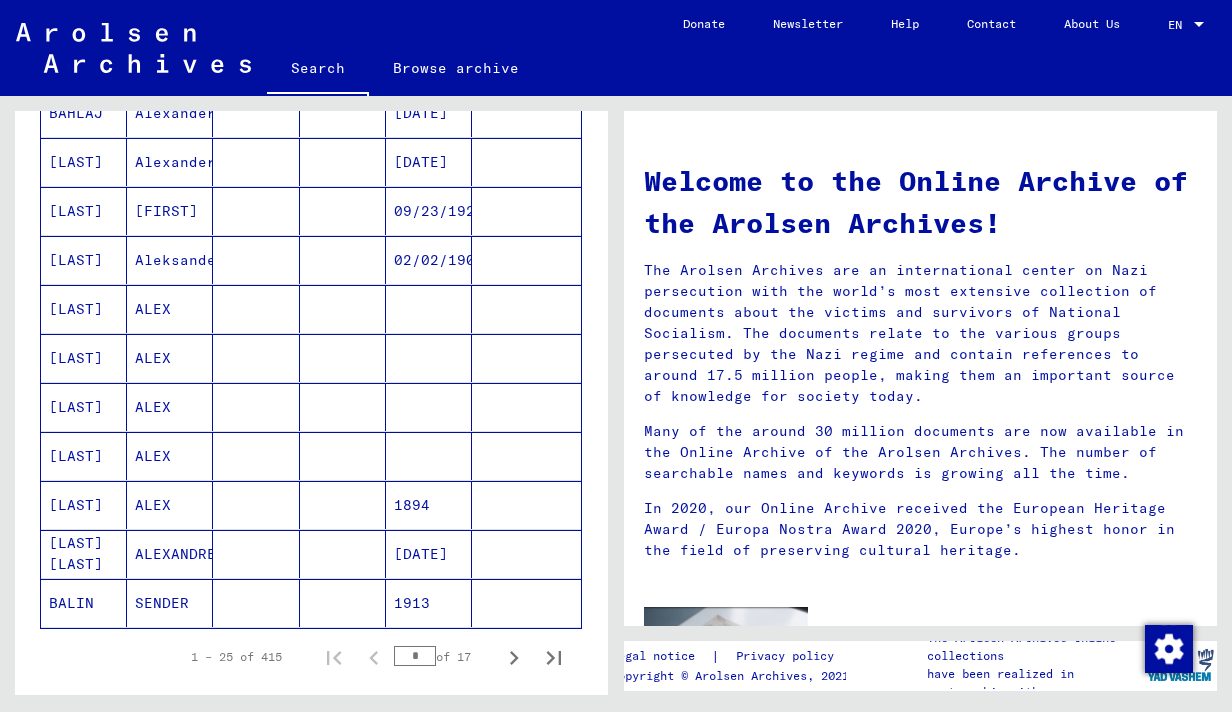 scroll, scrollTop: 1054, scrollLeft: 0, axis: vertical 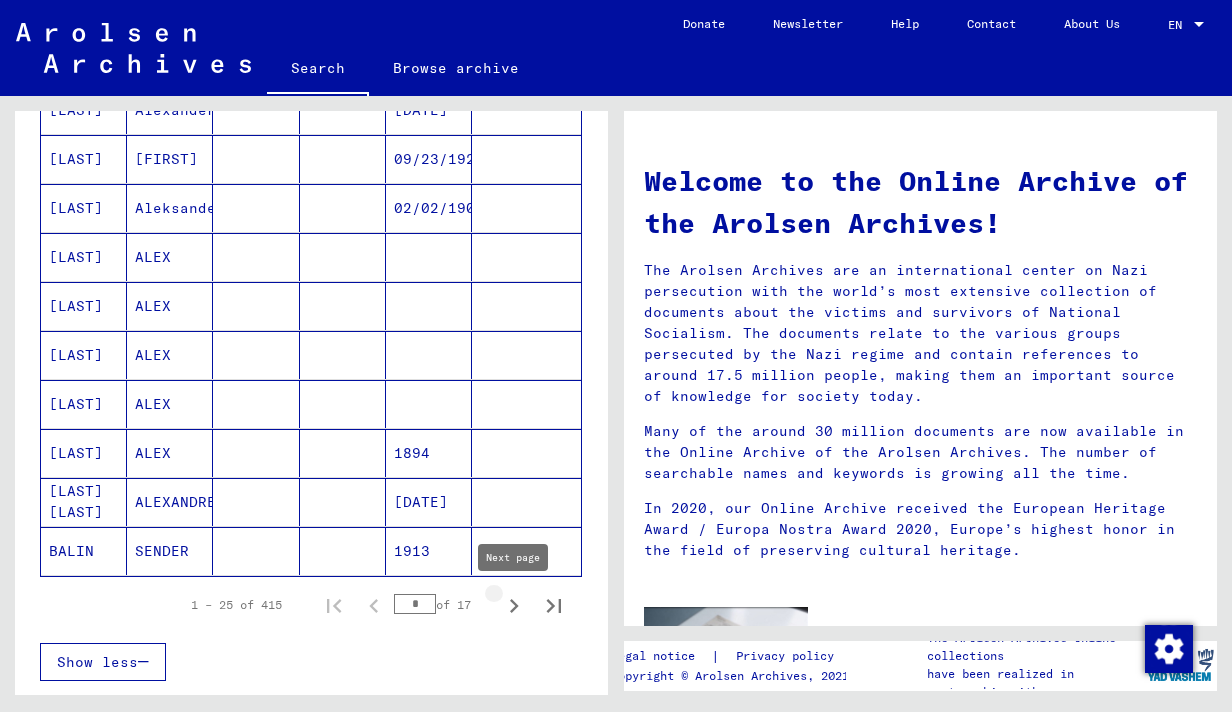 click 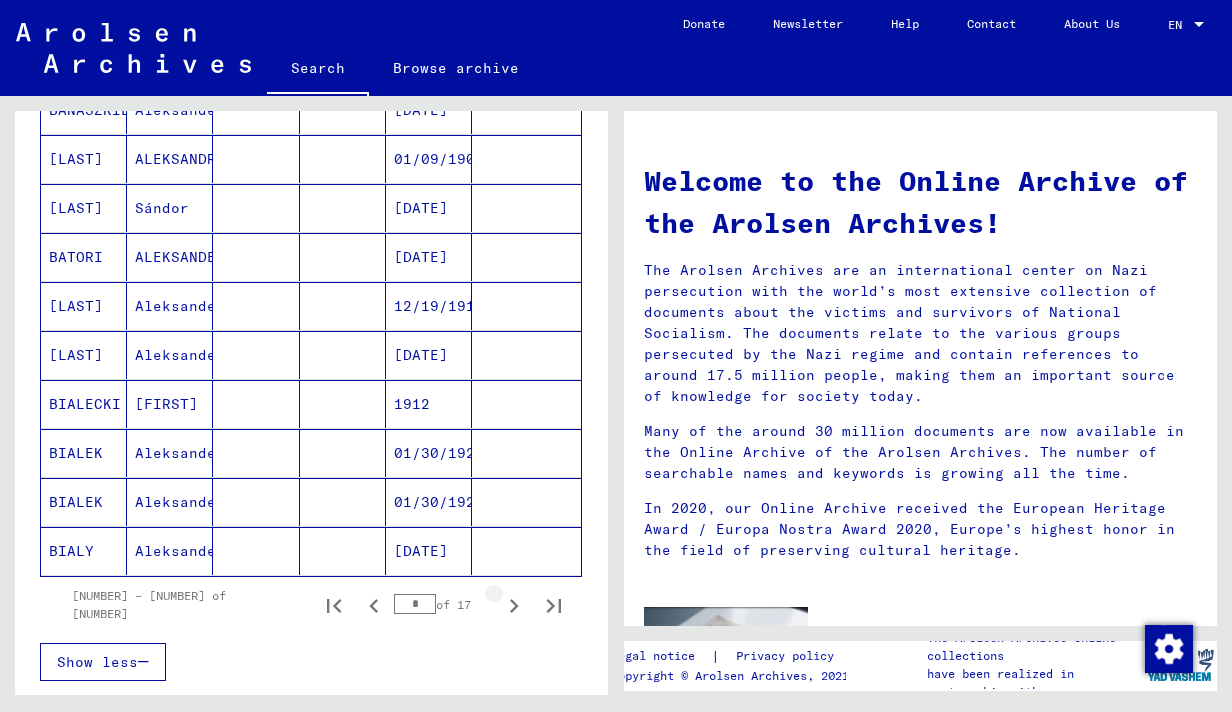 click 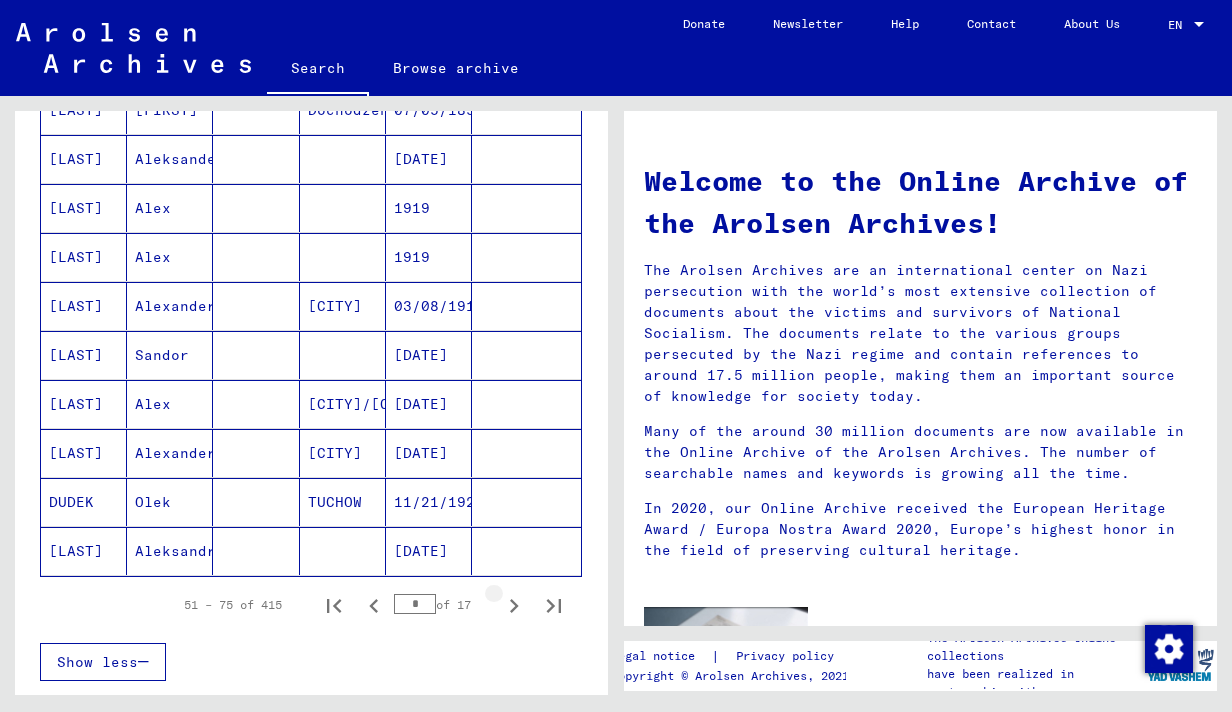 click 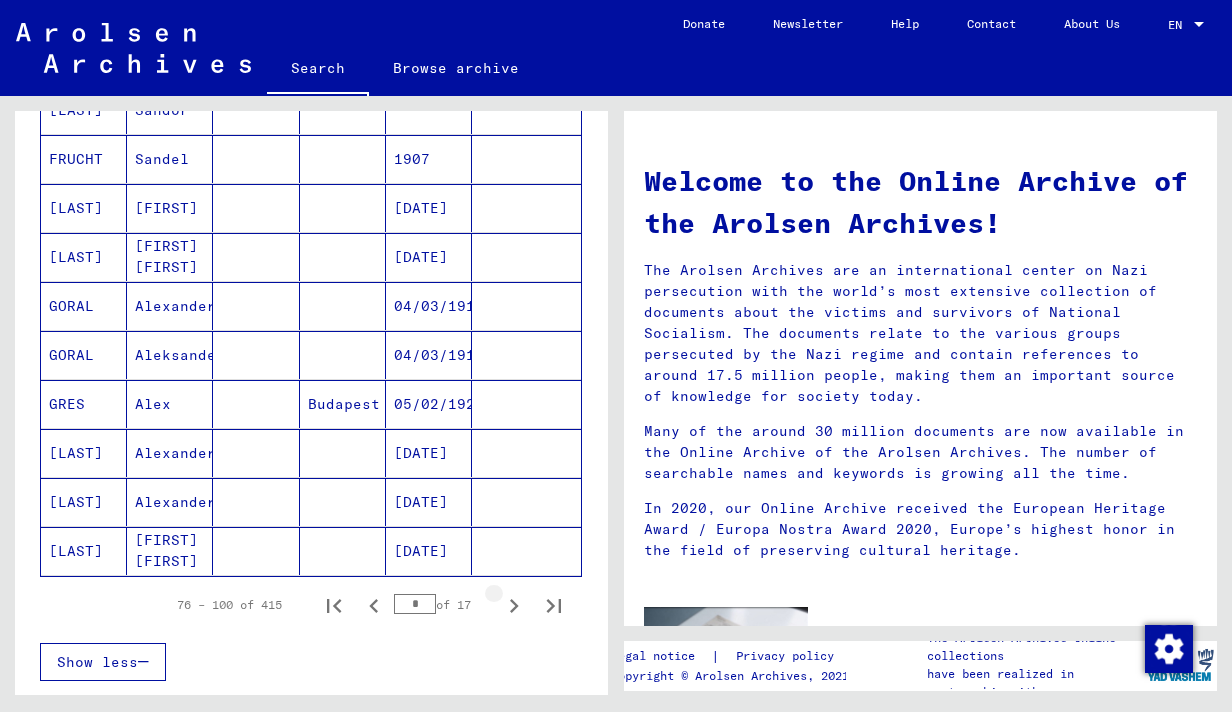click 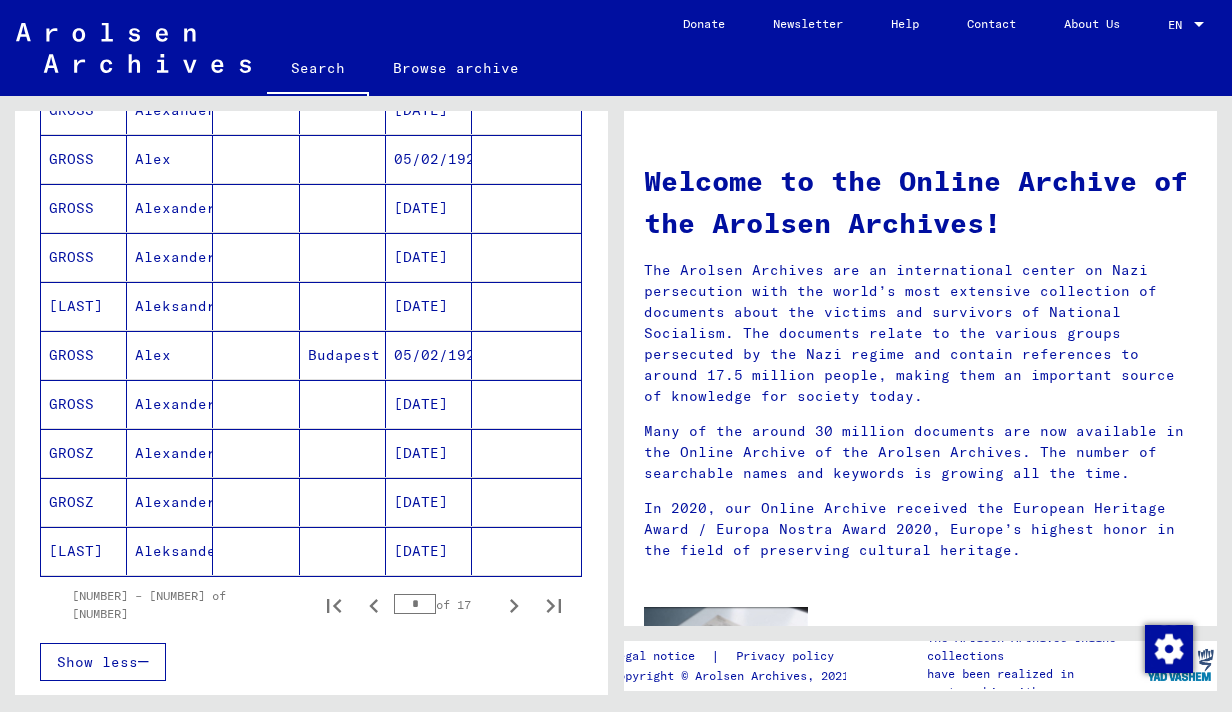 click 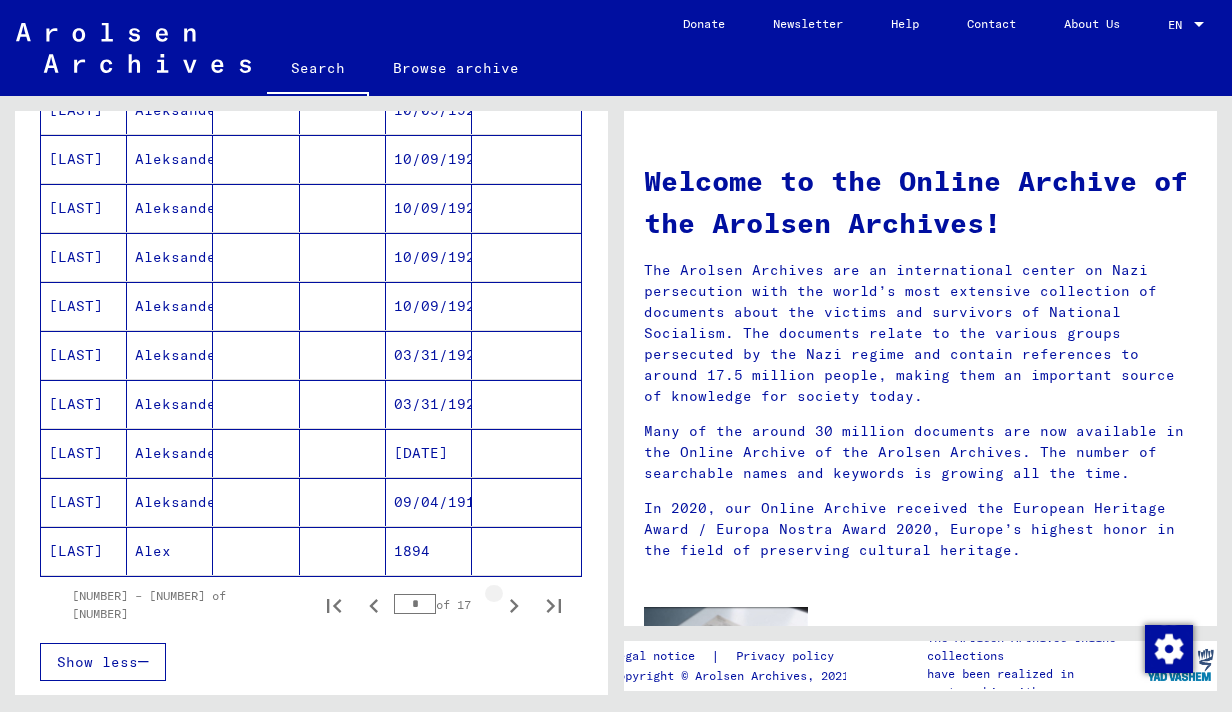 click 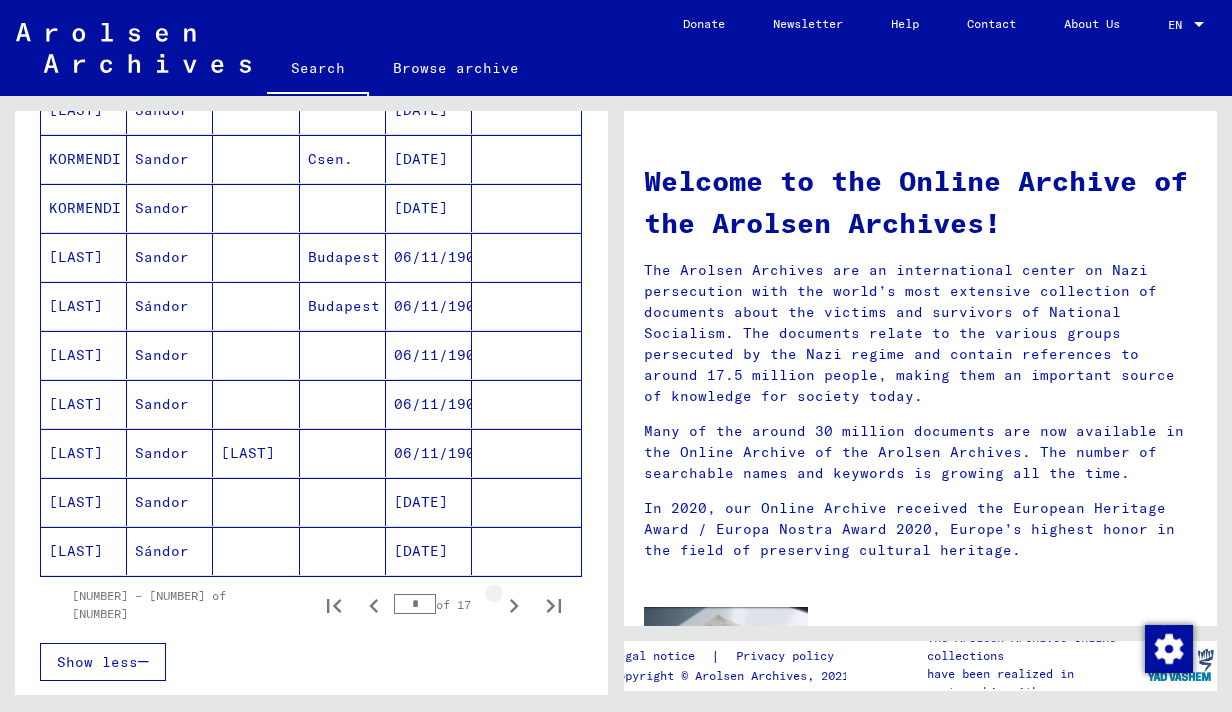 click 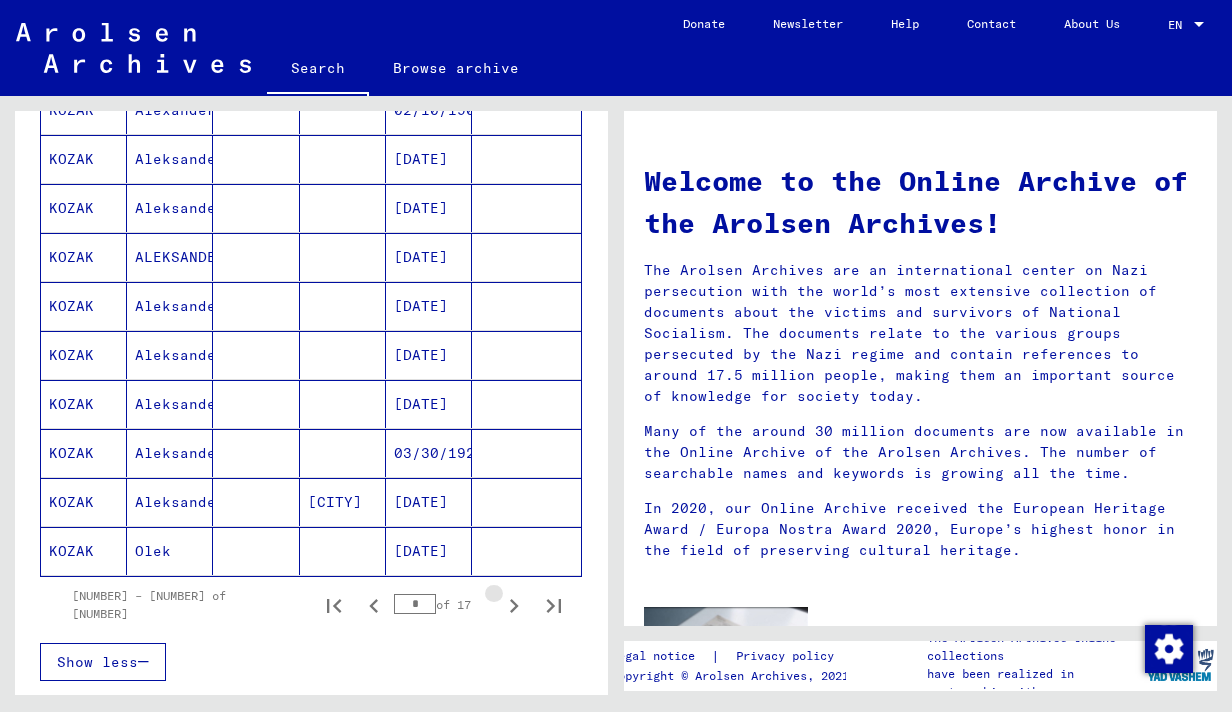 click 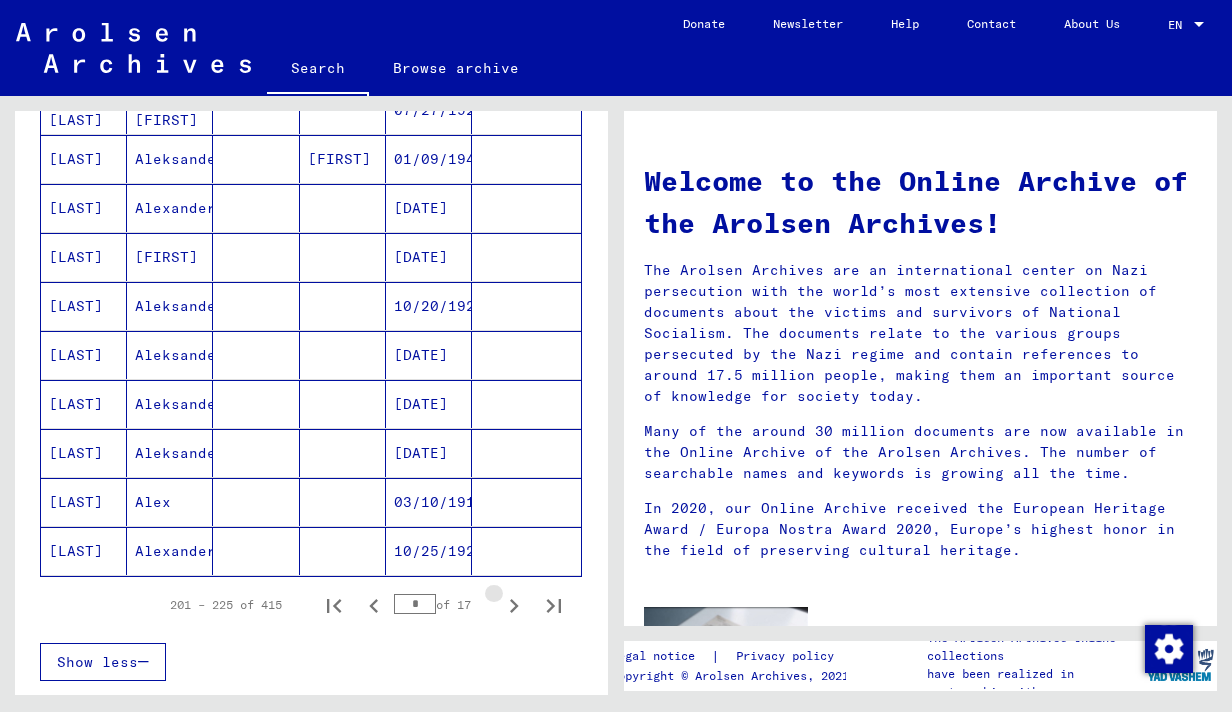click 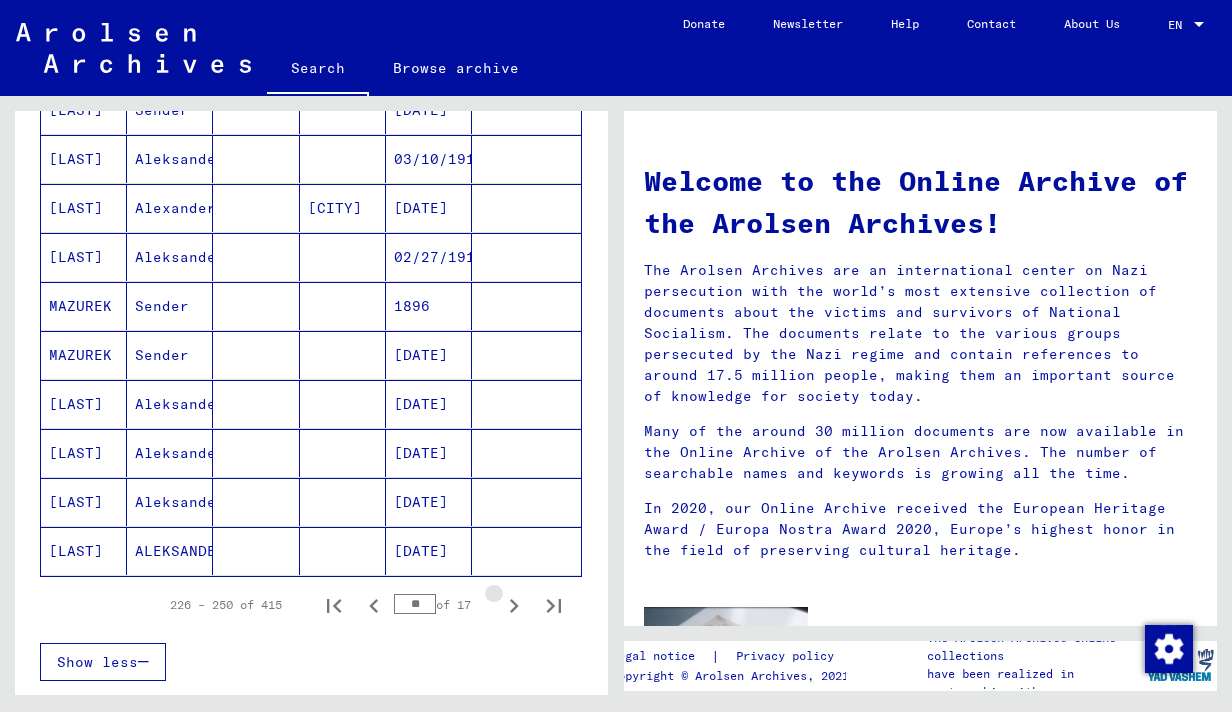 click 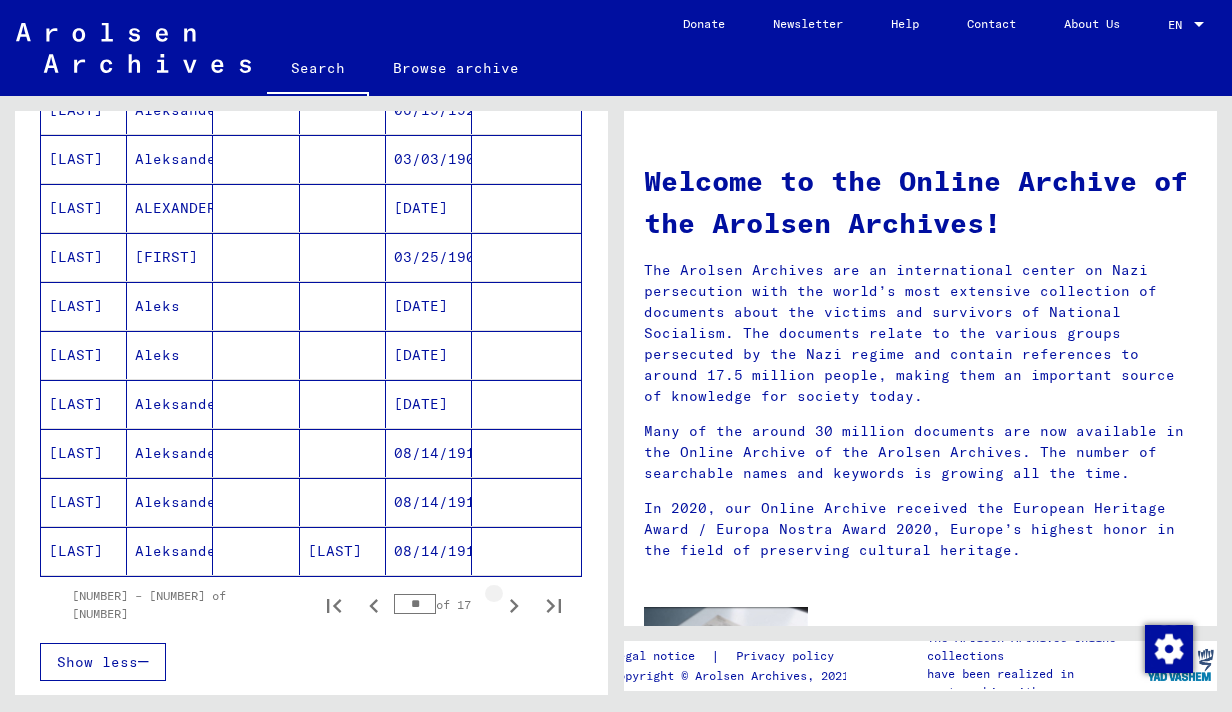 click 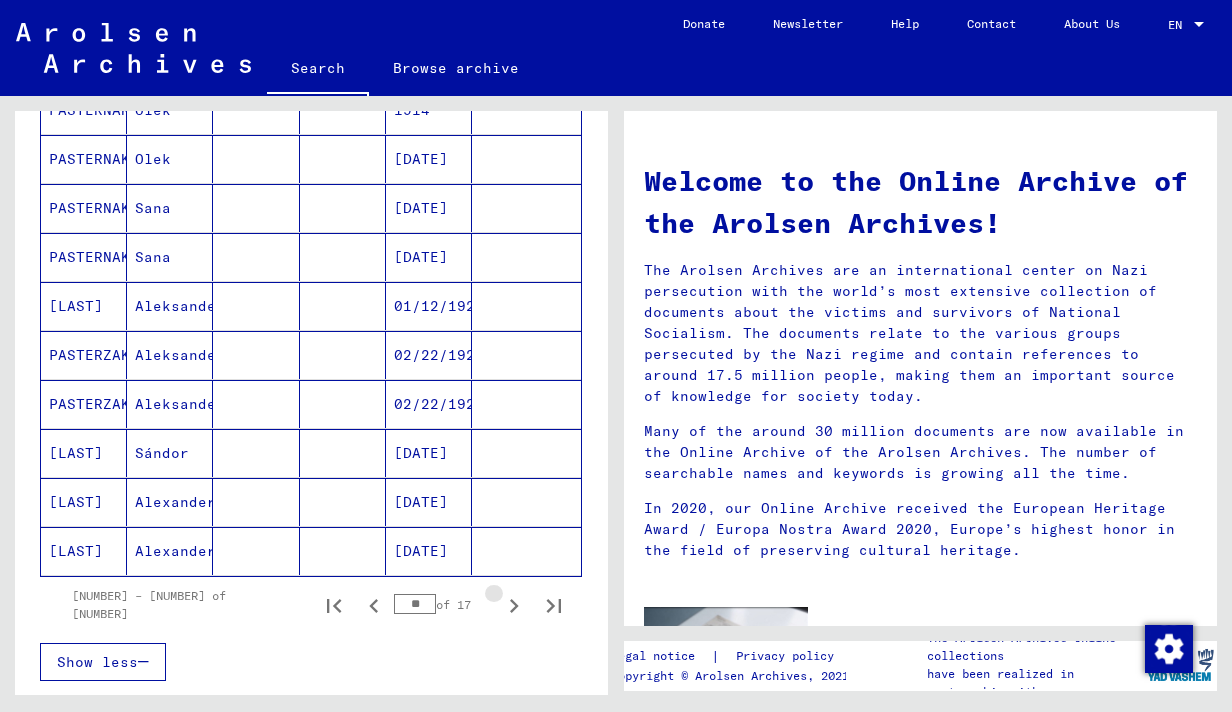 click 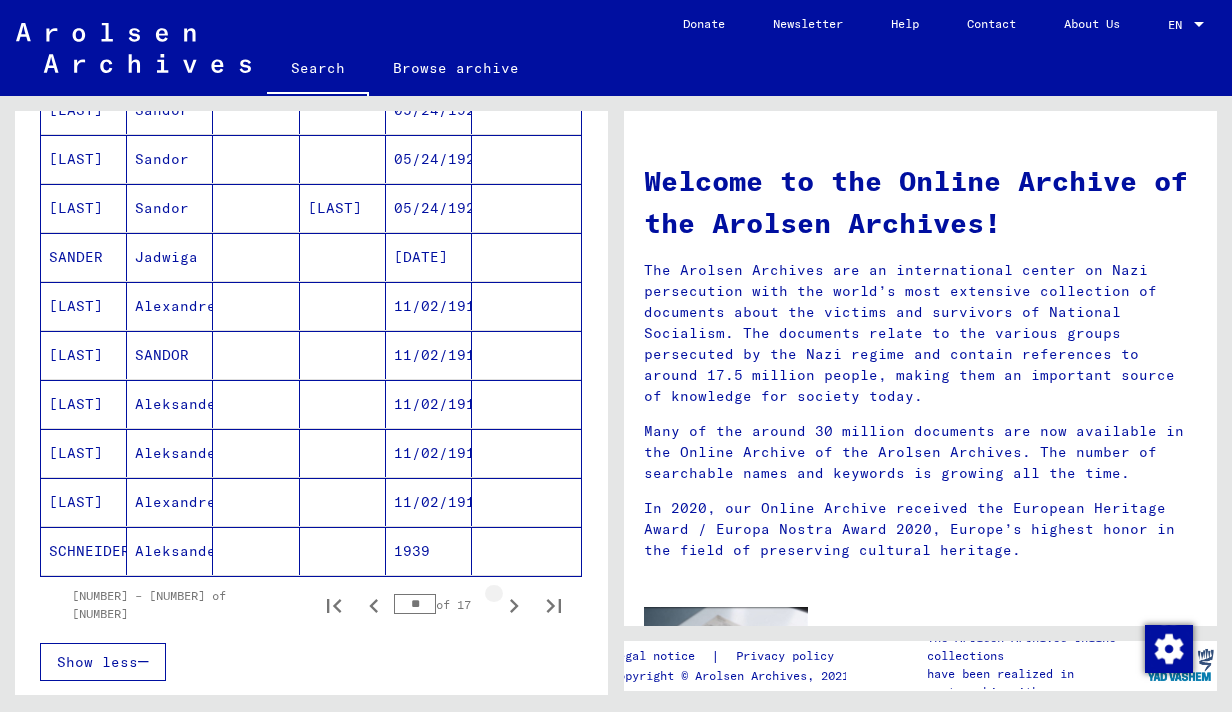 click 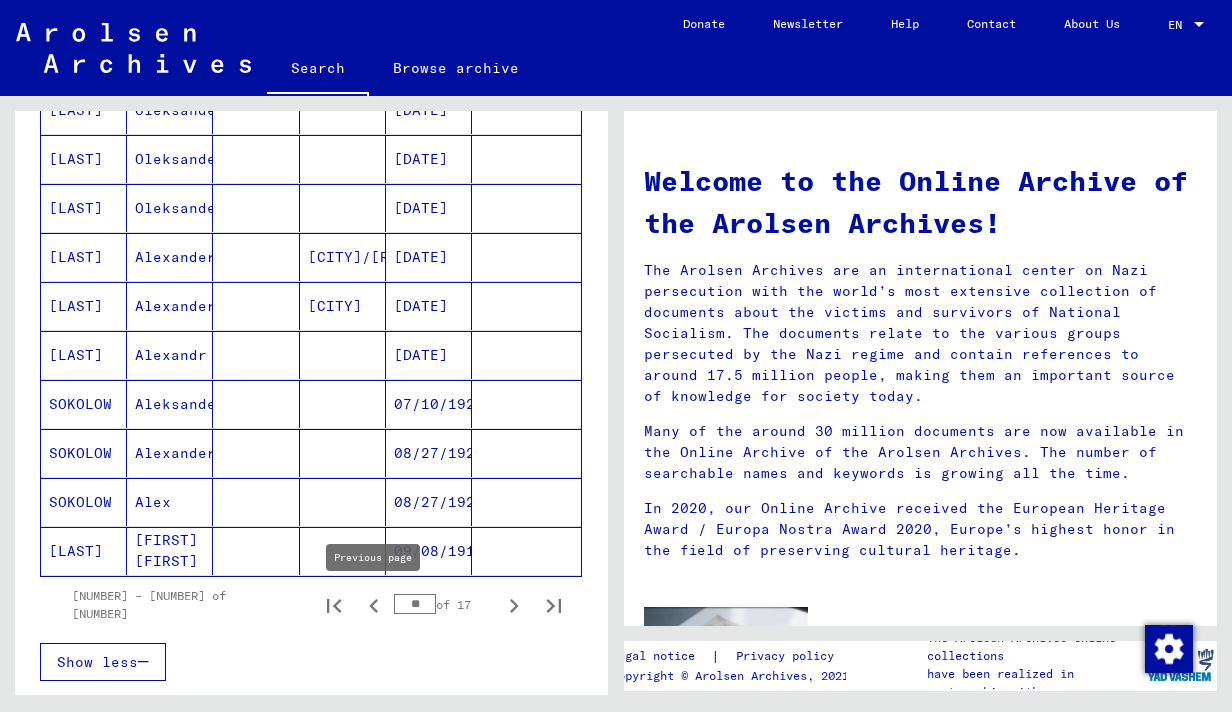 click 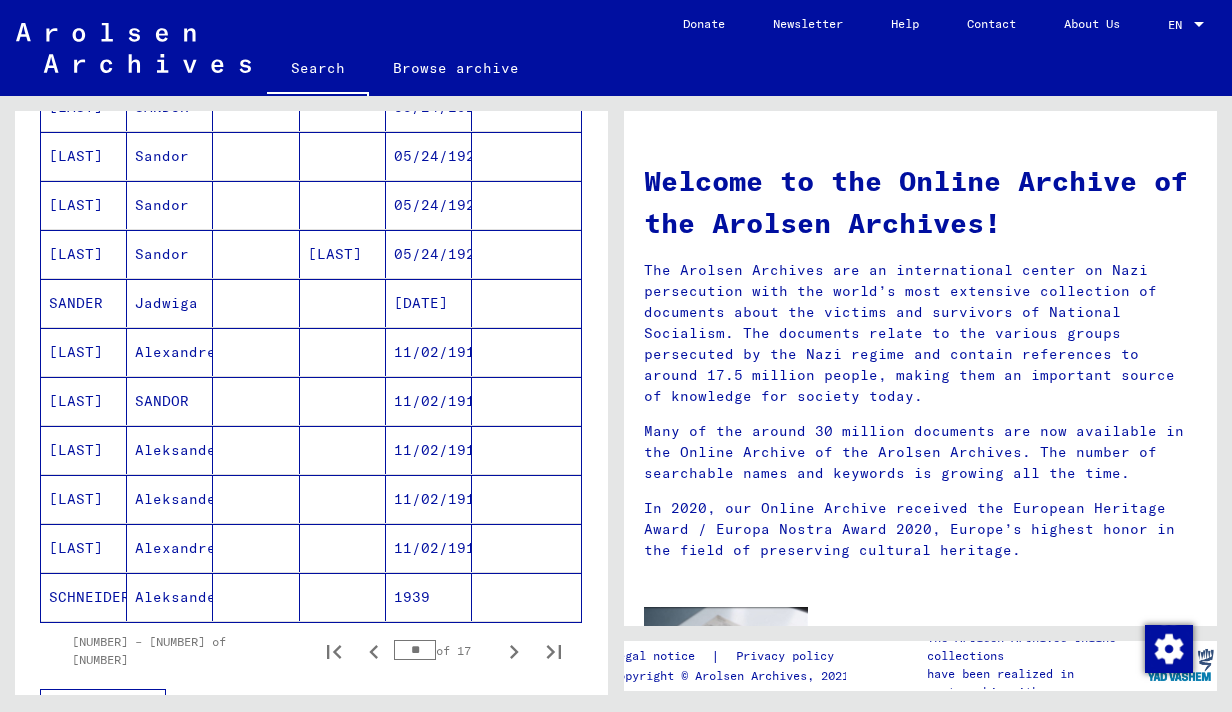 scroll, scrollTop: 1009, scrollLeft: 0, axis: vertical 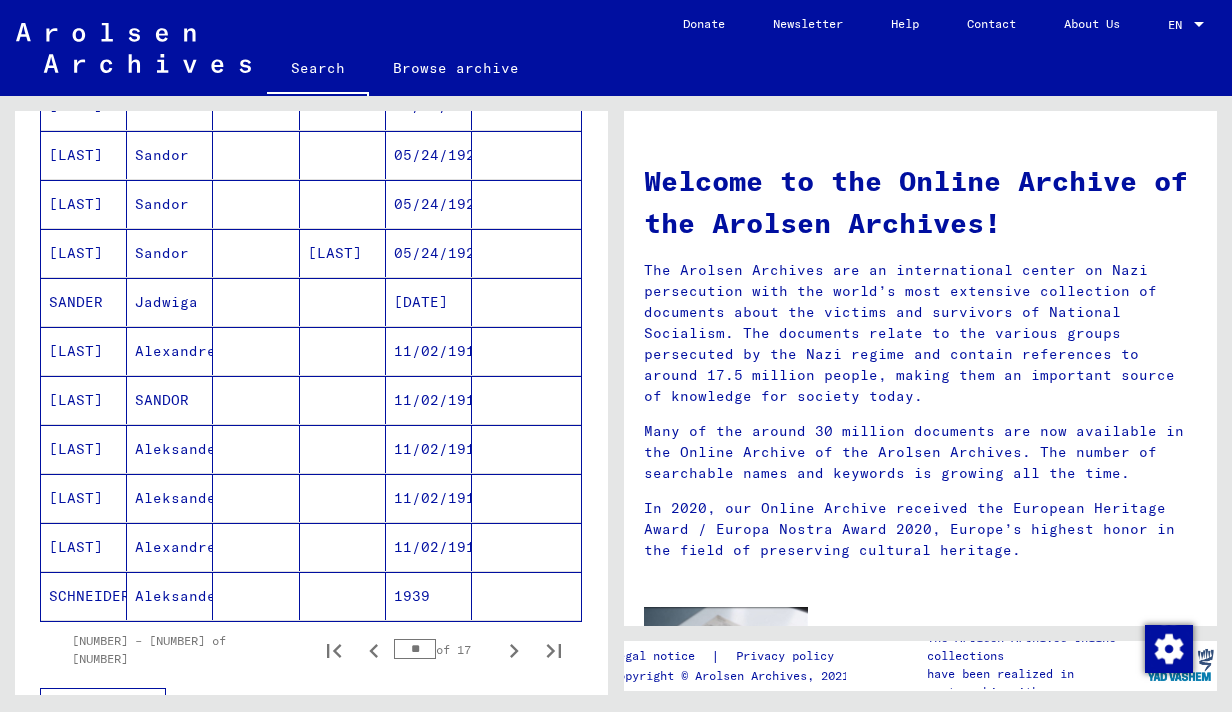 click on "SANDER" at bounding box center [84, 351] 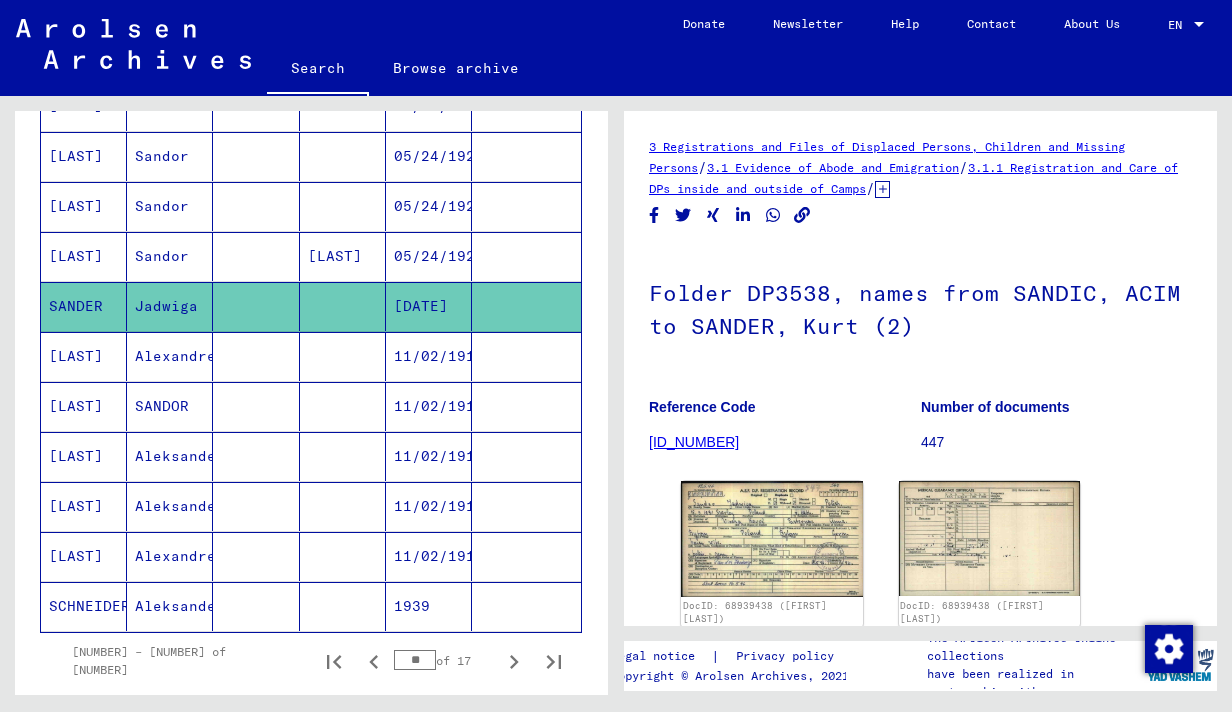 scroll, scrollTop: 0, scrollLeft: 0, axis: both 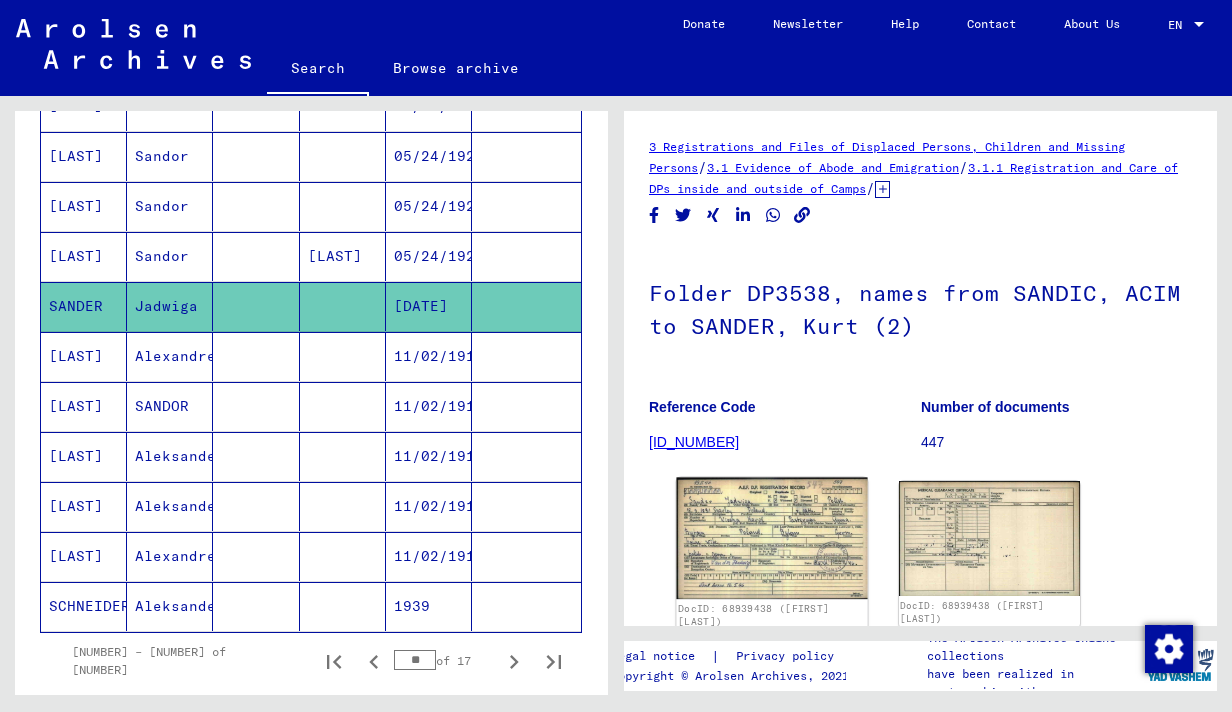 click 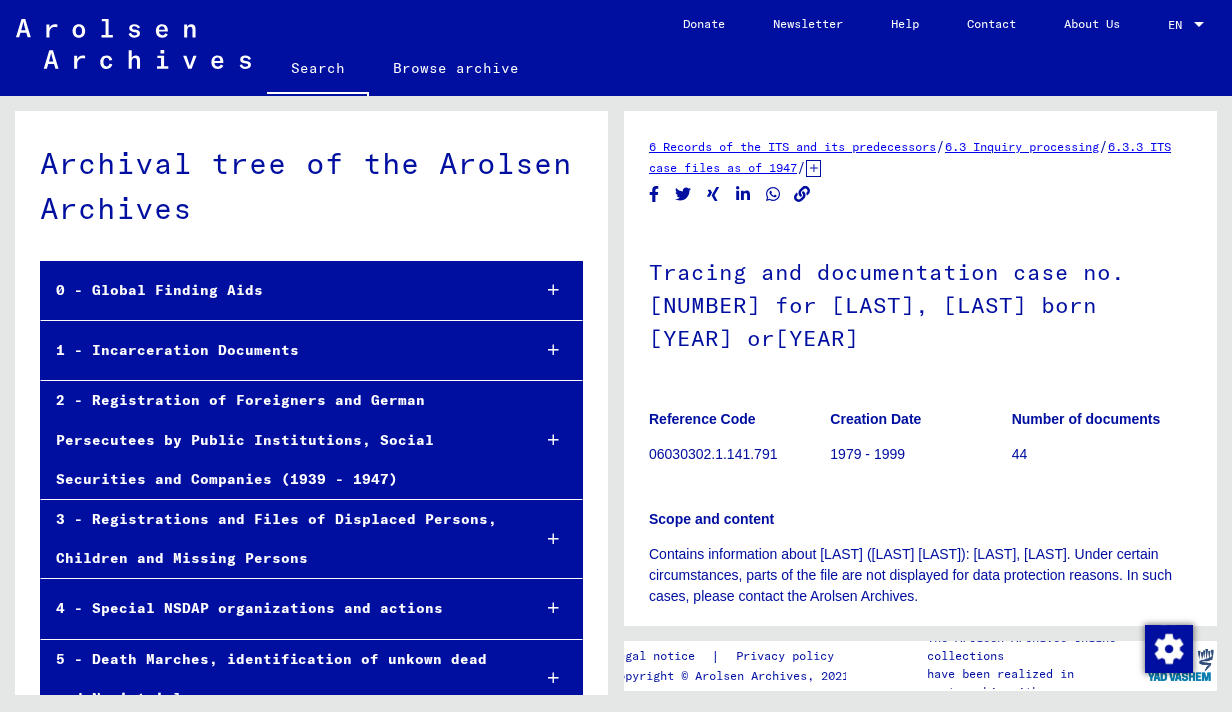 scroll, scrollTop: 0, scrollLeft: 0, axis: both 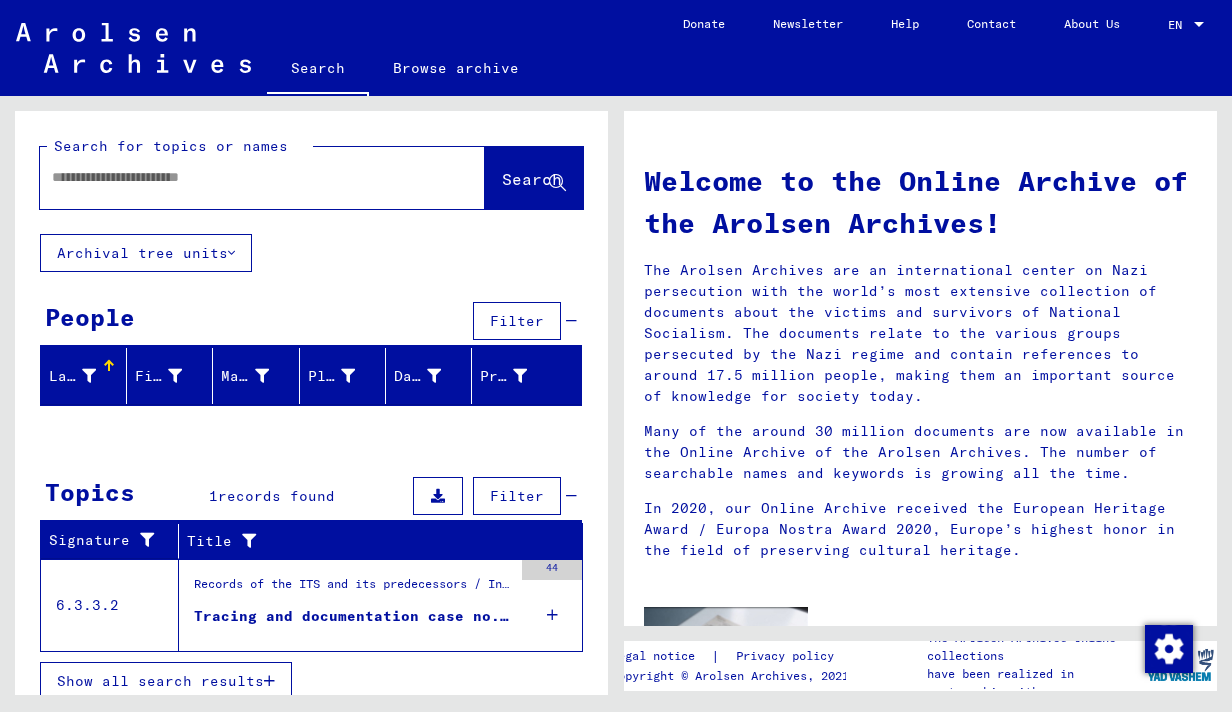 click at bounding box center (238, 177) 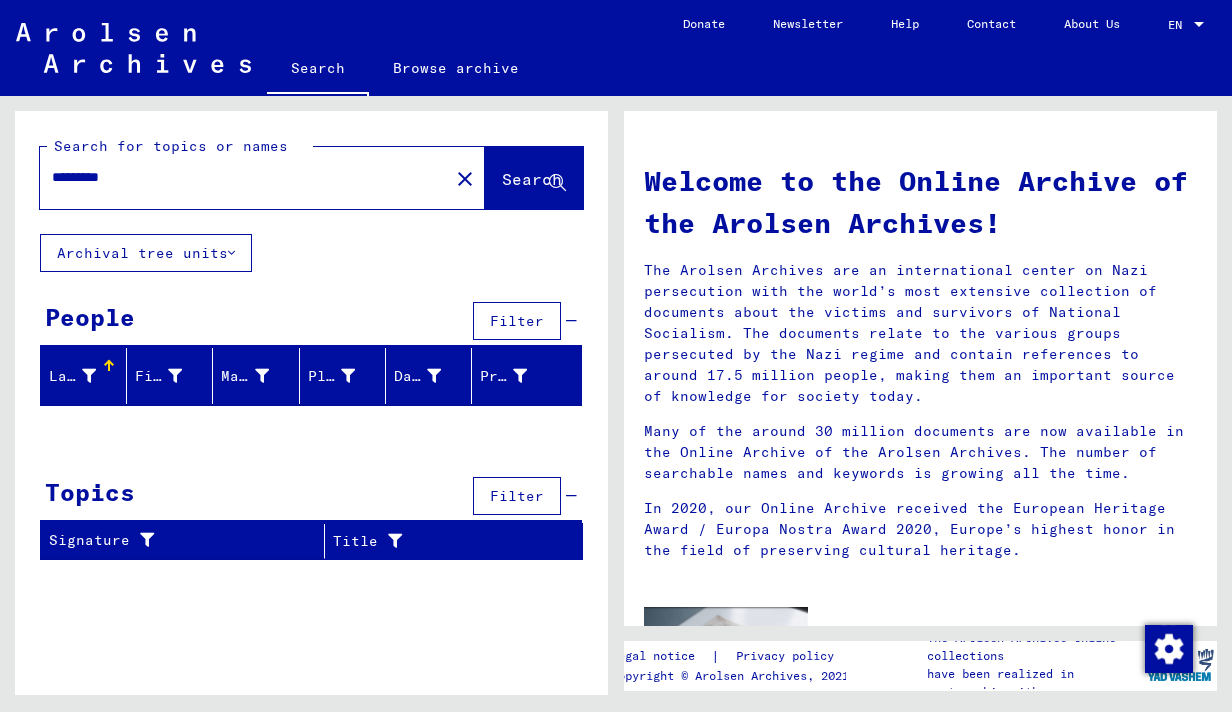 drag, startPoint x: 176, startPoint y: 174, endPoint x: -124, endPoint y: 178, distance: 300.02667 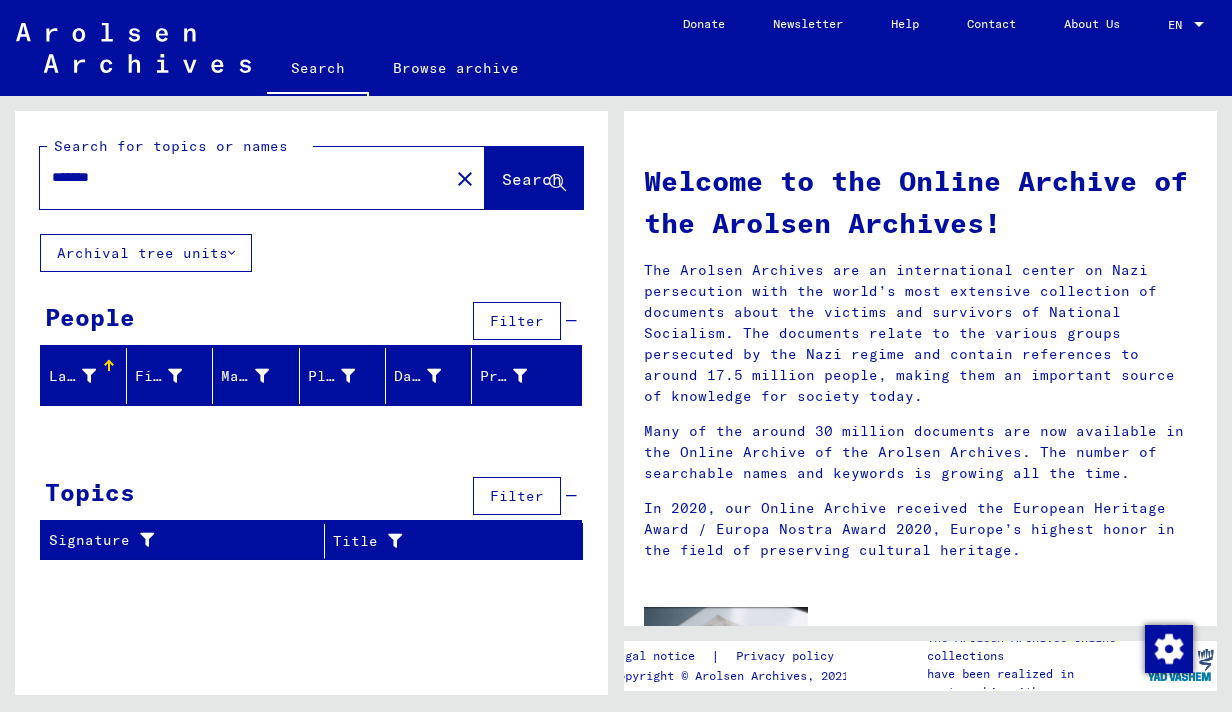 drag, startPoint x: 182, startPoint y: 180, endPoint x: -56, endPoint y: 180, distance: 238 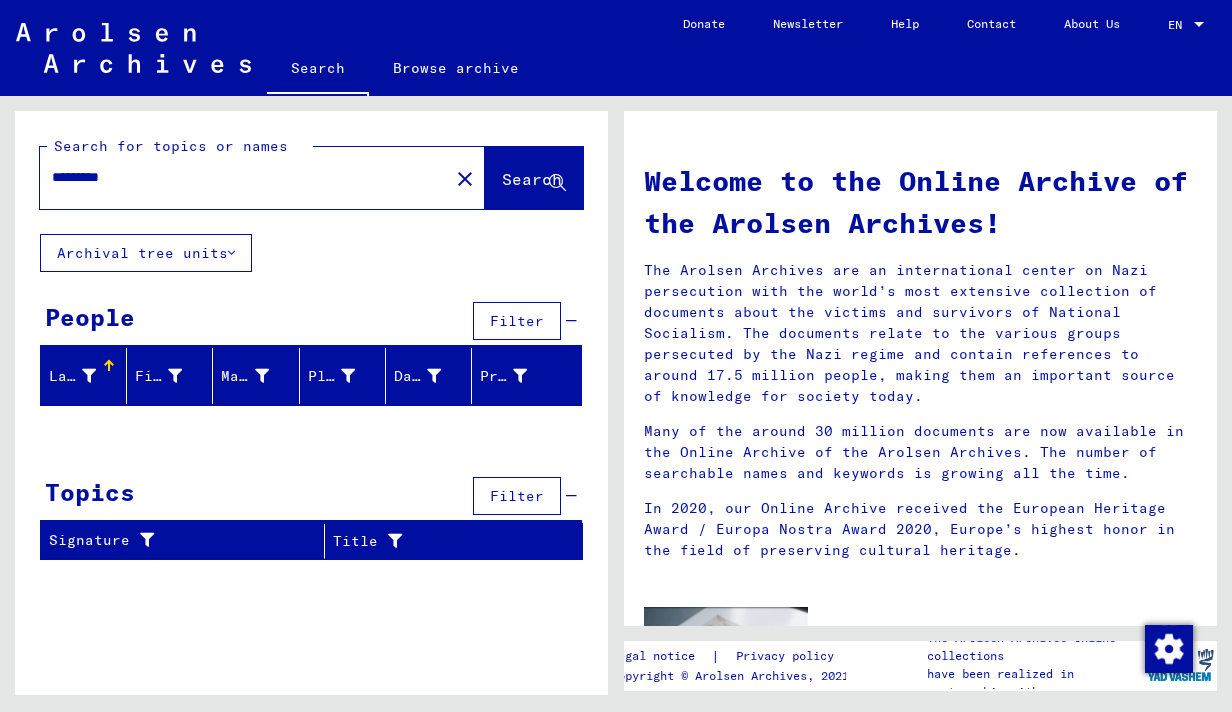 drag, startPoint x: 142, startPoint y: 170, endPoint x: -44, endPoint y: 191, distance: 187.18173 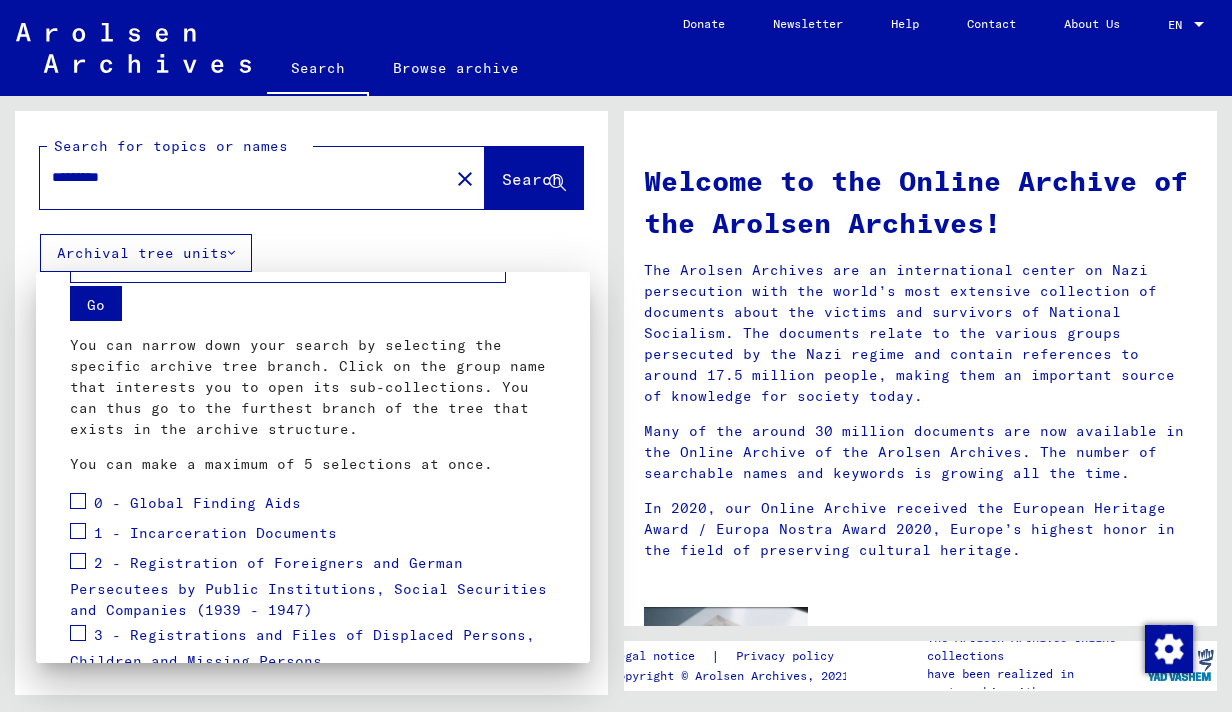 scroll, scrollTop: 0, scrollLeft: 0, axis: both 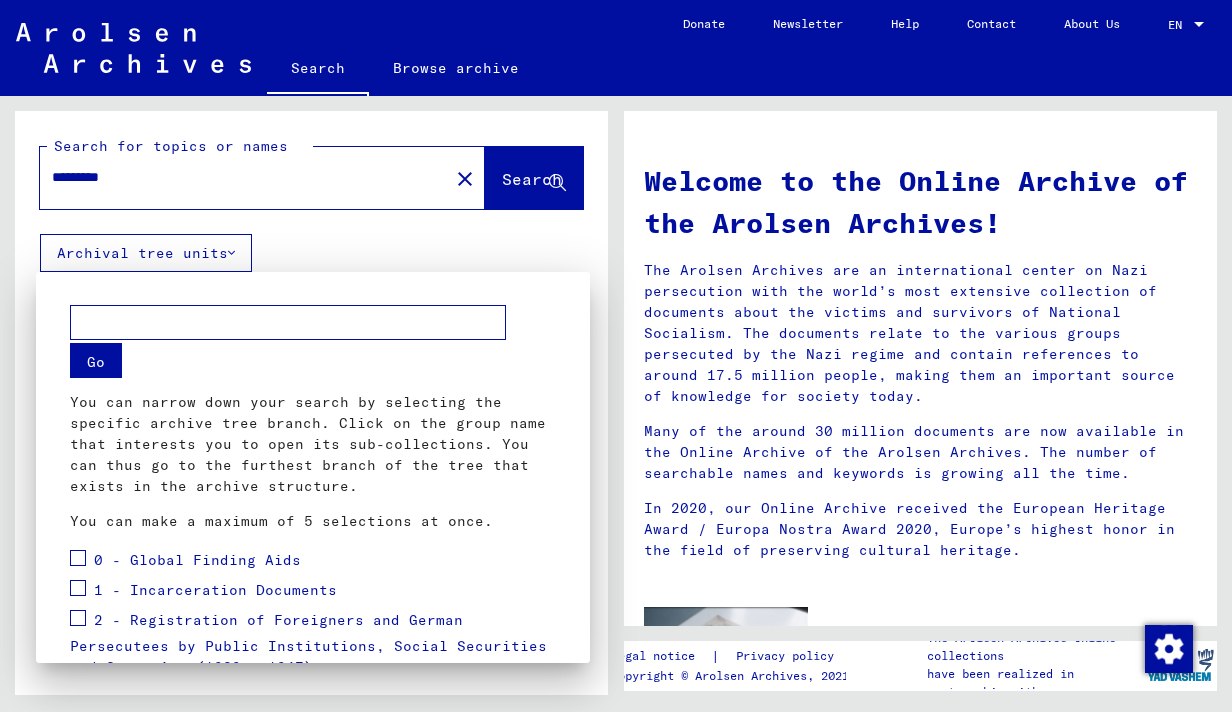 click at bounding box center [616, 356] 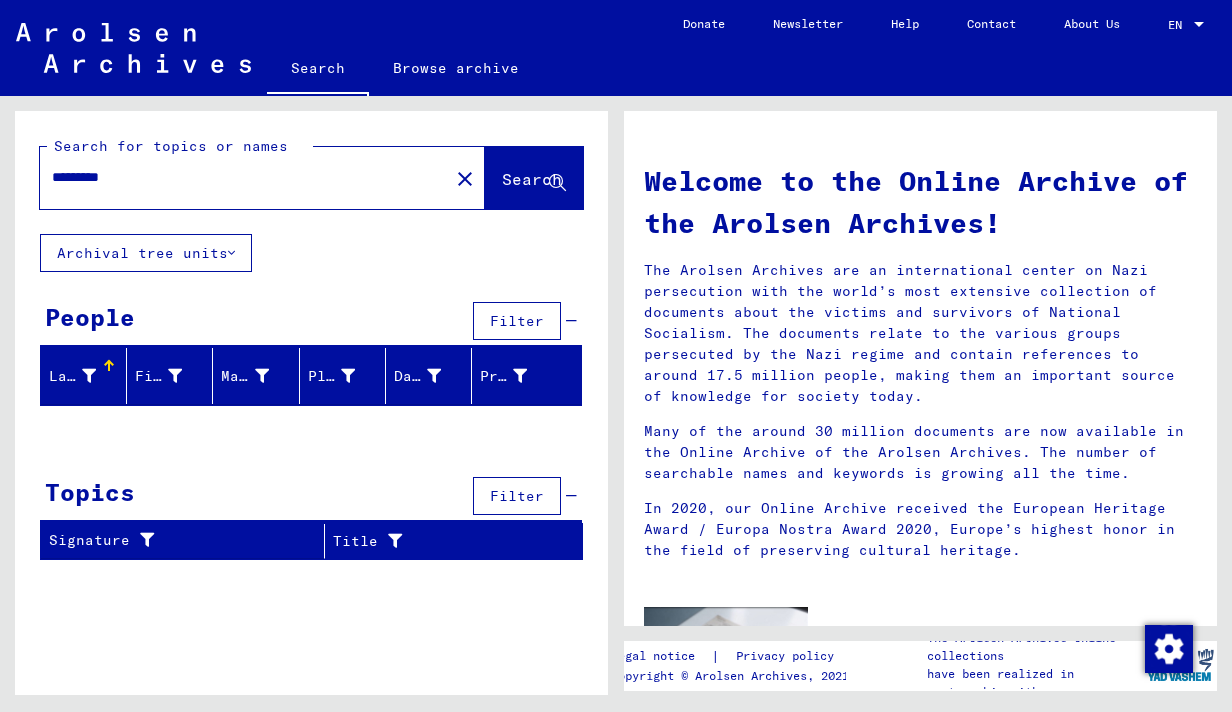 drag, startPoint x: 198, startPoint y: 172, endPoint x: -44, endPoint y: 172, distance: 242 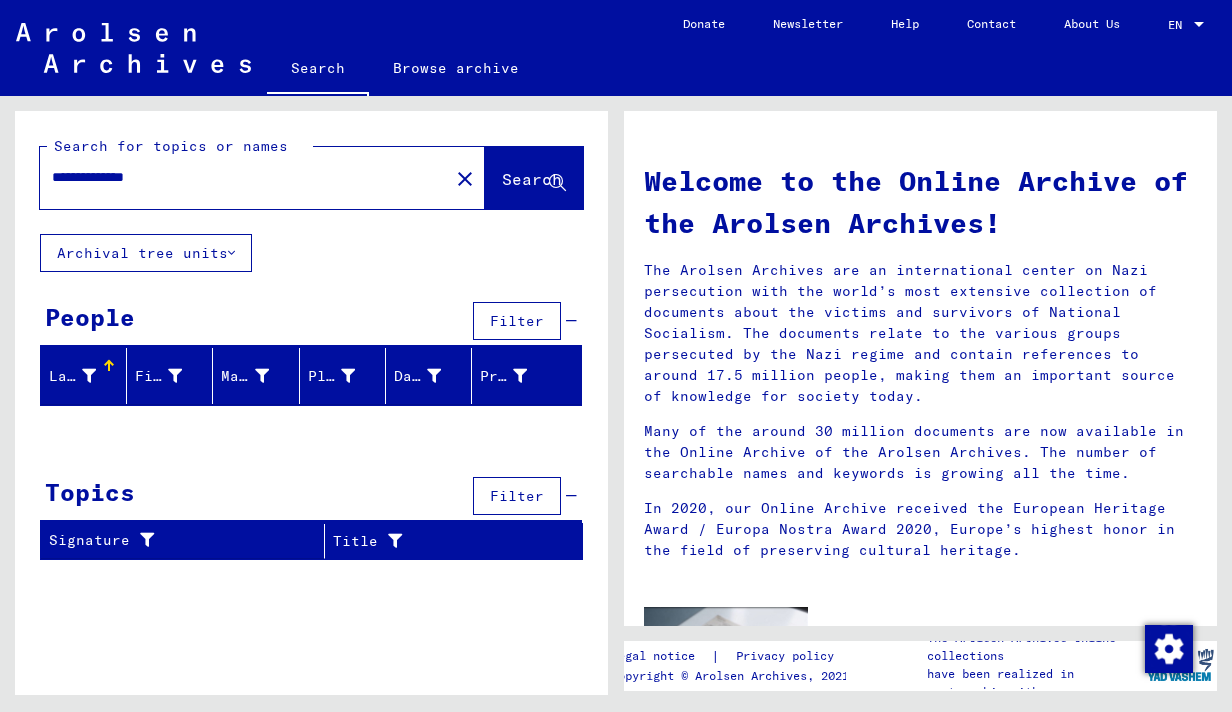 type on "**********" 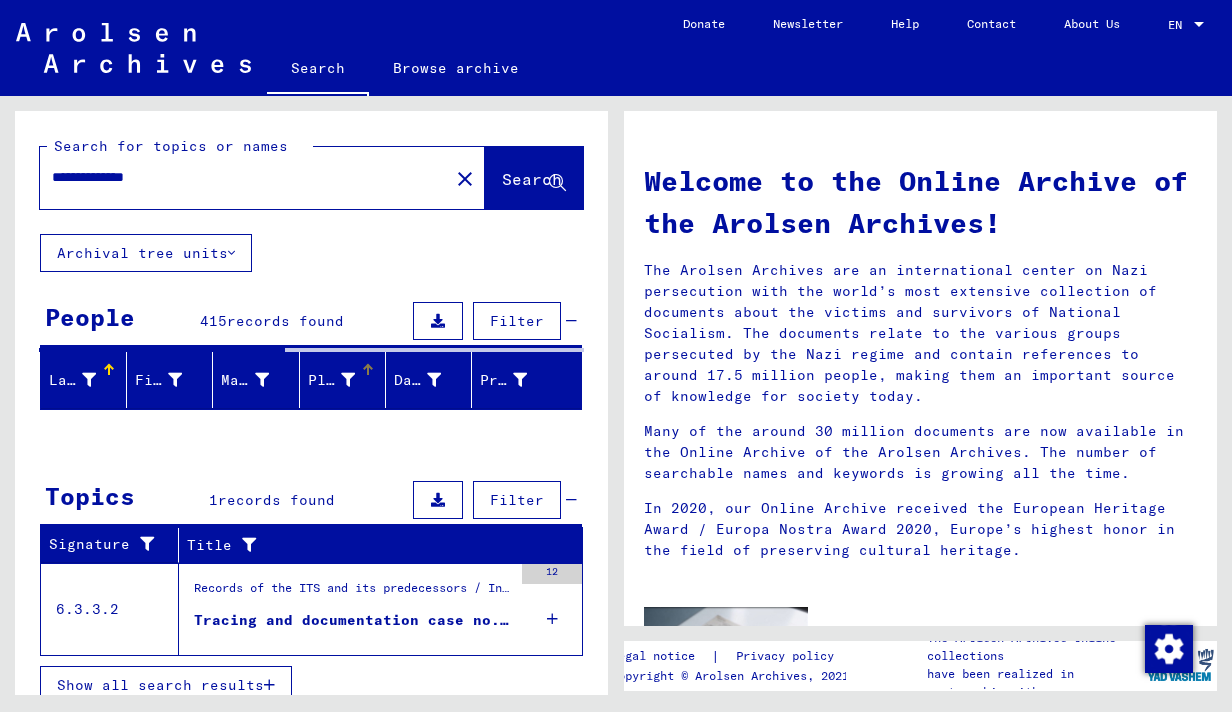 scroll, scrollTop: 19, scrollLeft: 0, axis: vertical 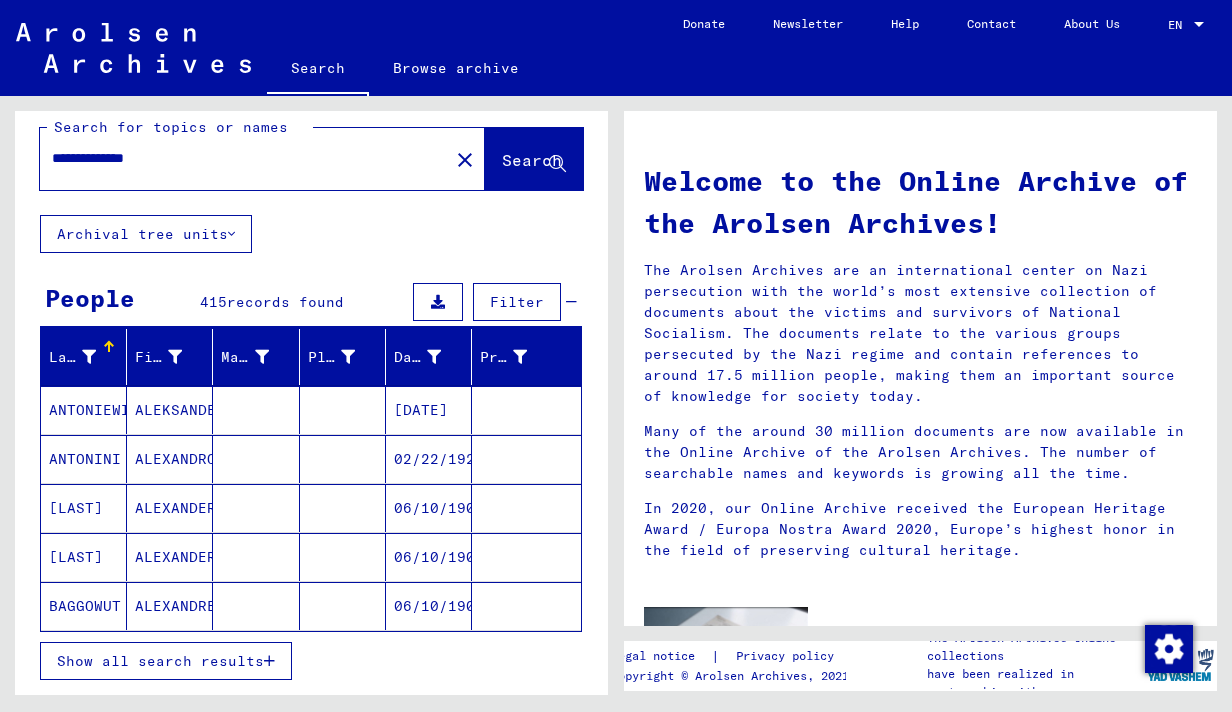 click on "Filter" at bounding box center (517, 302) 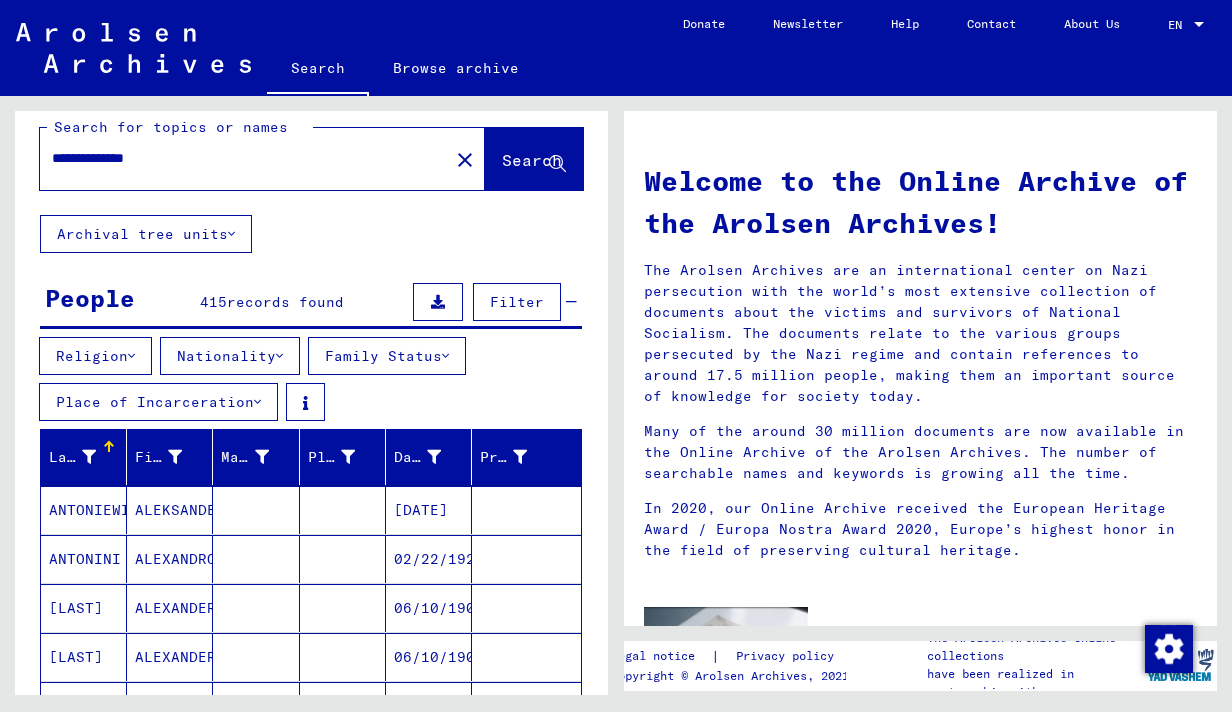 click at bounding box center (445, 356) 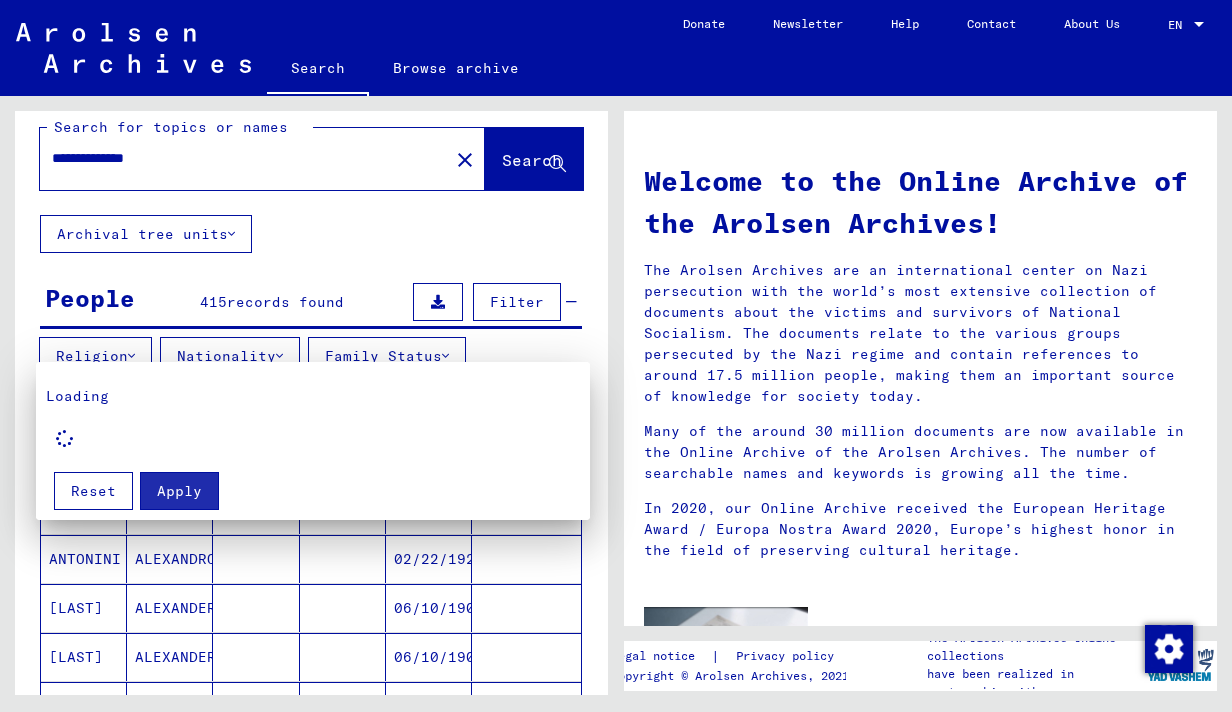 click at bounding box center (616, 356) 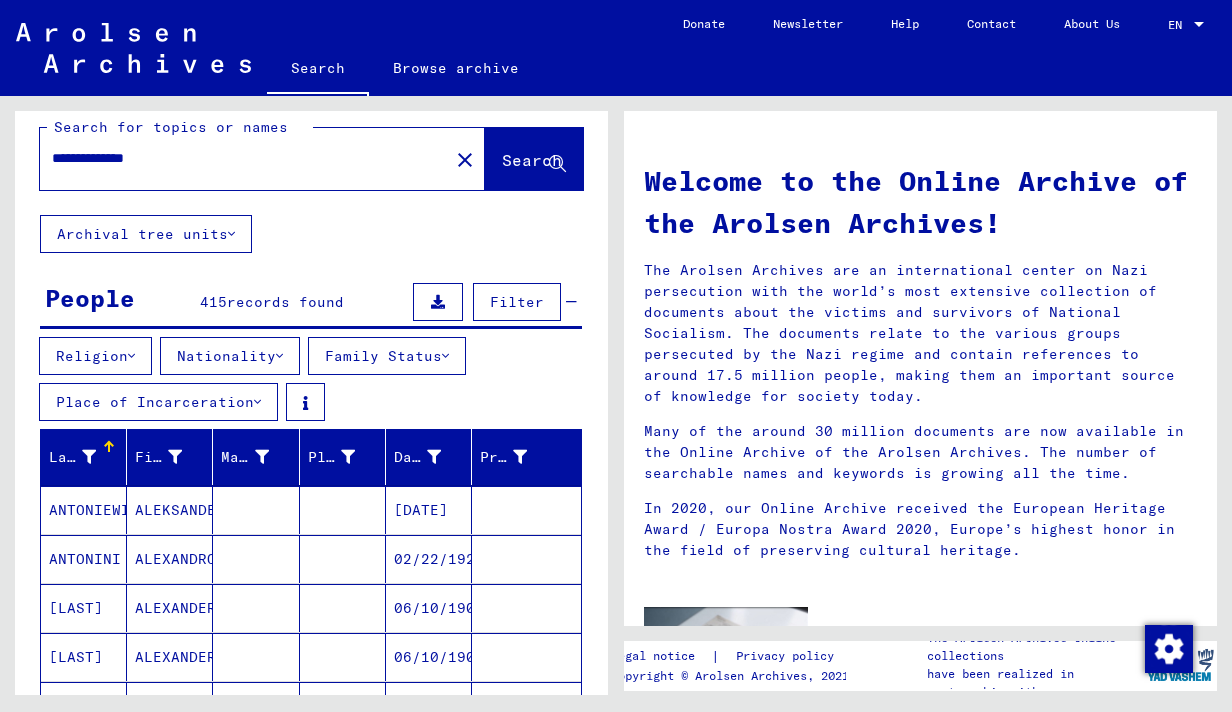 click 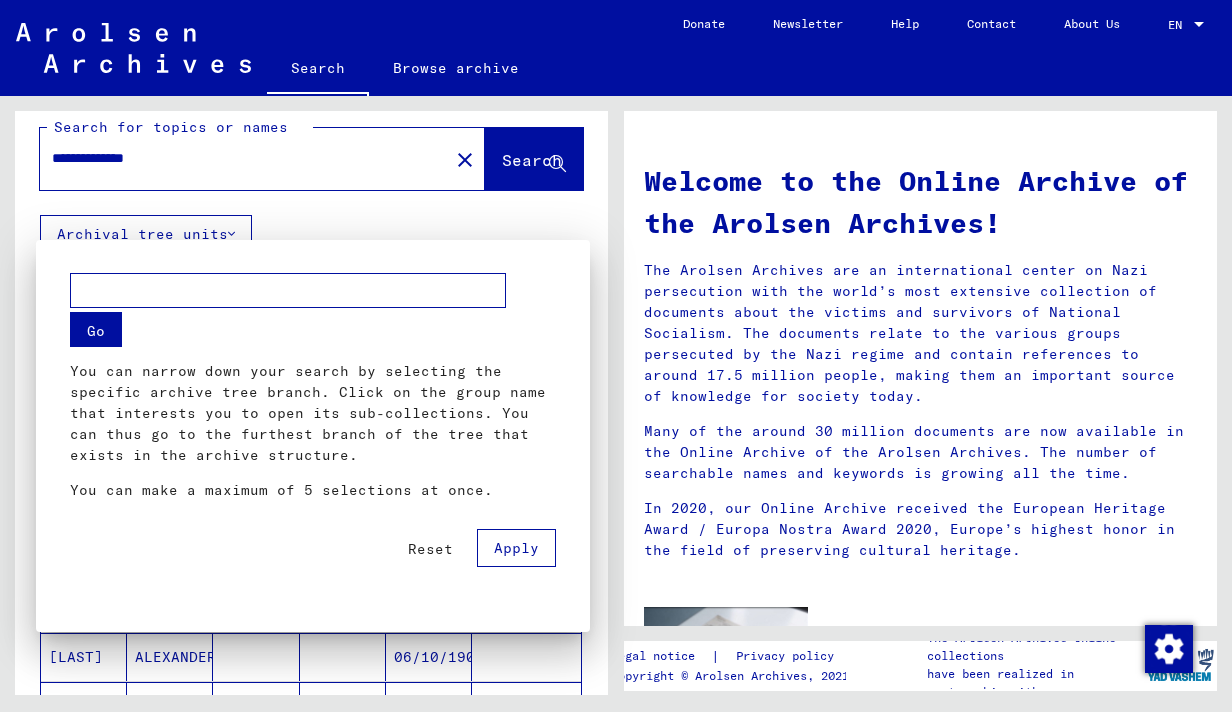 click at bounding box center [288, 290] 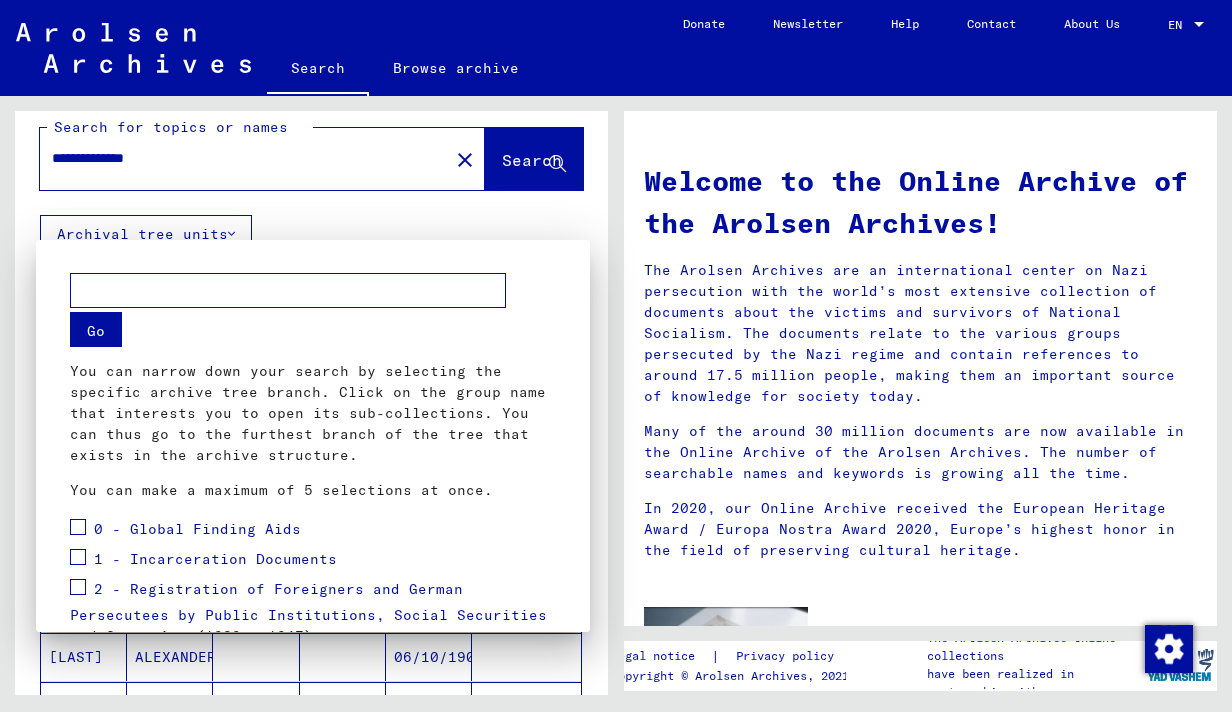 paste on "**********" 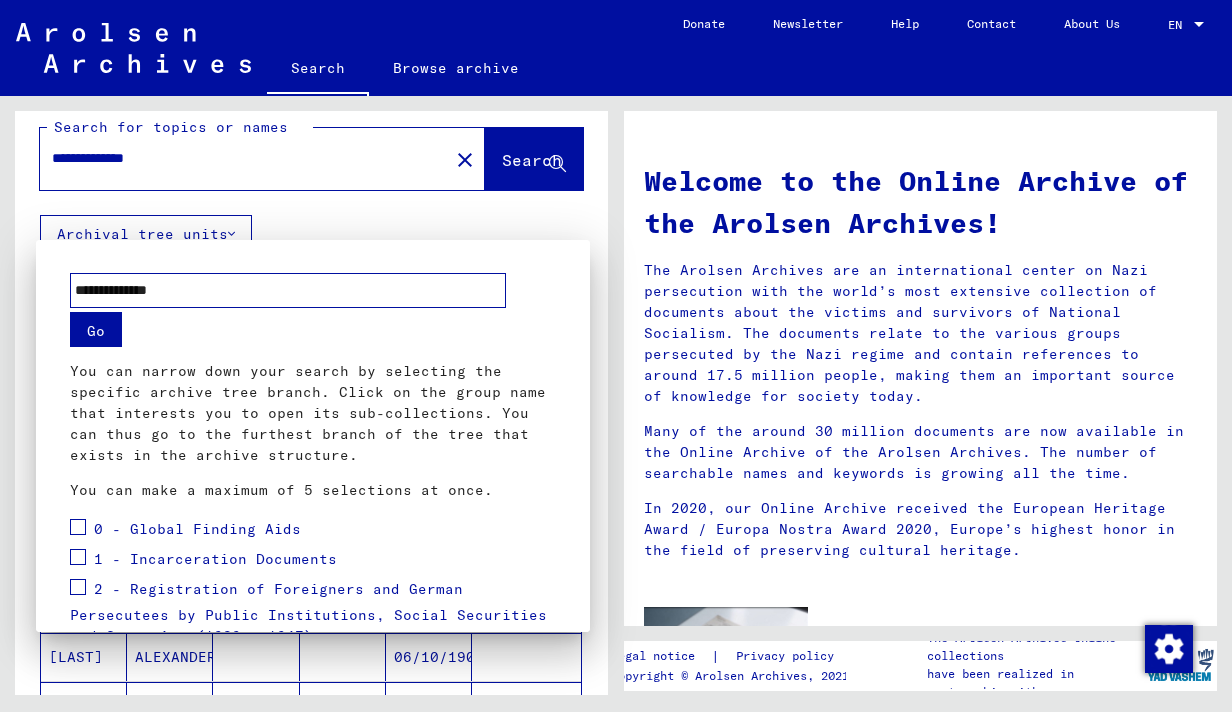 click on "Go" at bounding box center [96, 329] 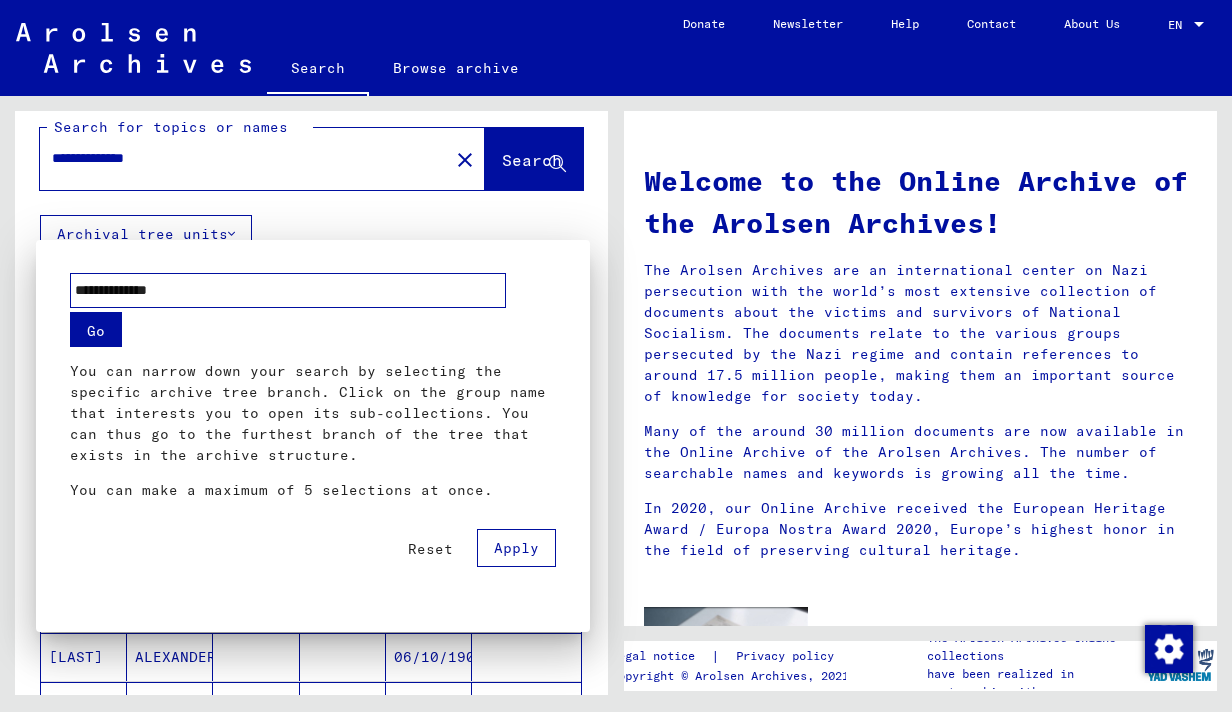 drag, startPoint x: 209, startPoint y: 289, endPoint x: 61, endPoint y: 289, distance: 148 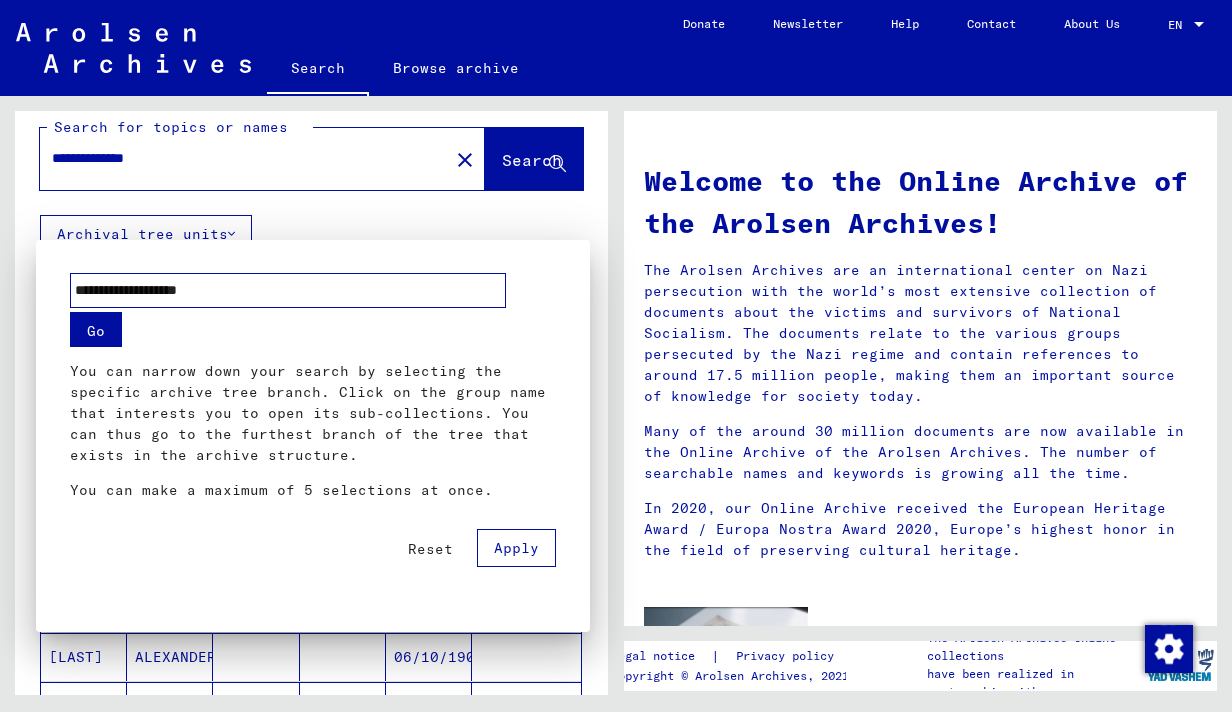 type on "**********" 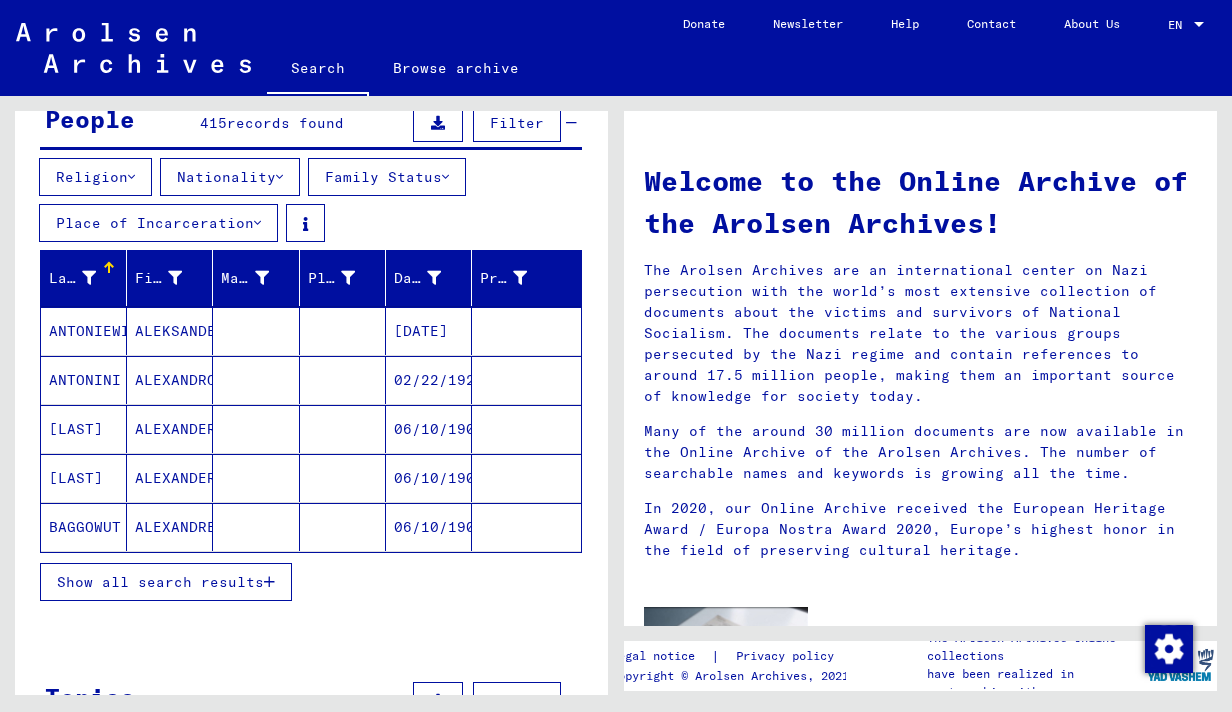 scroll, scrollTop: 191, scrollLeft: 0, axis: vertical 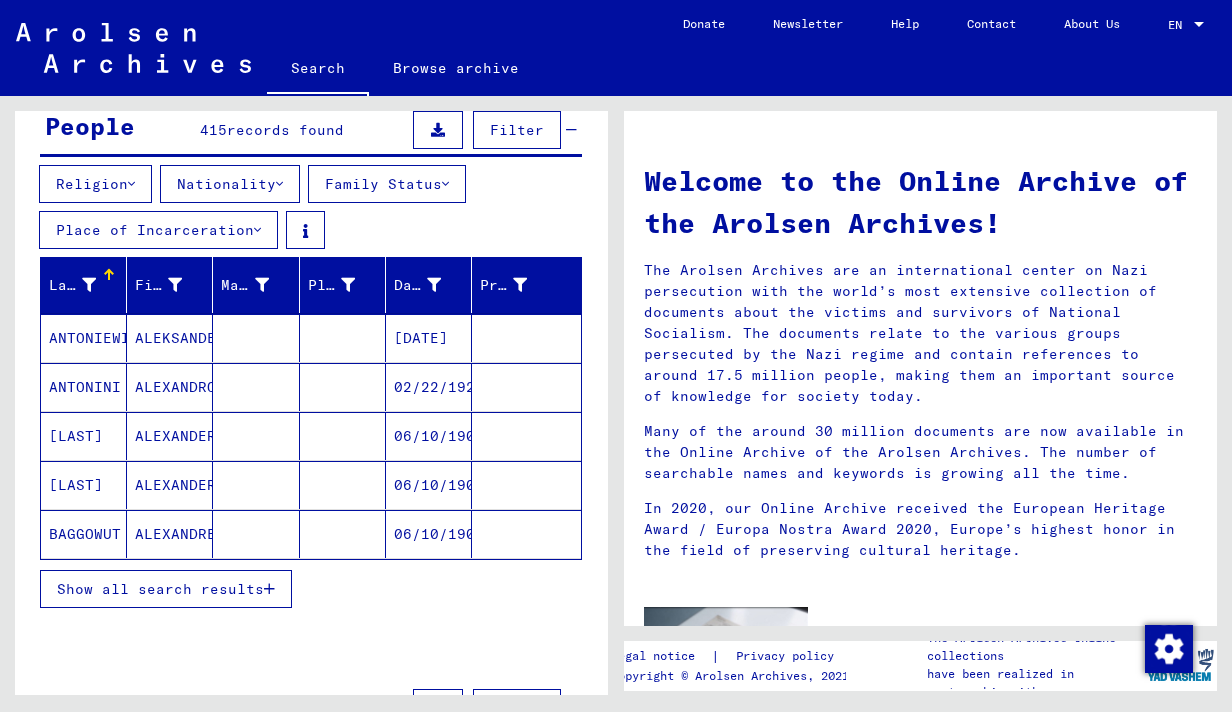 click on "Show all search results" at bounding box center [160, 589] 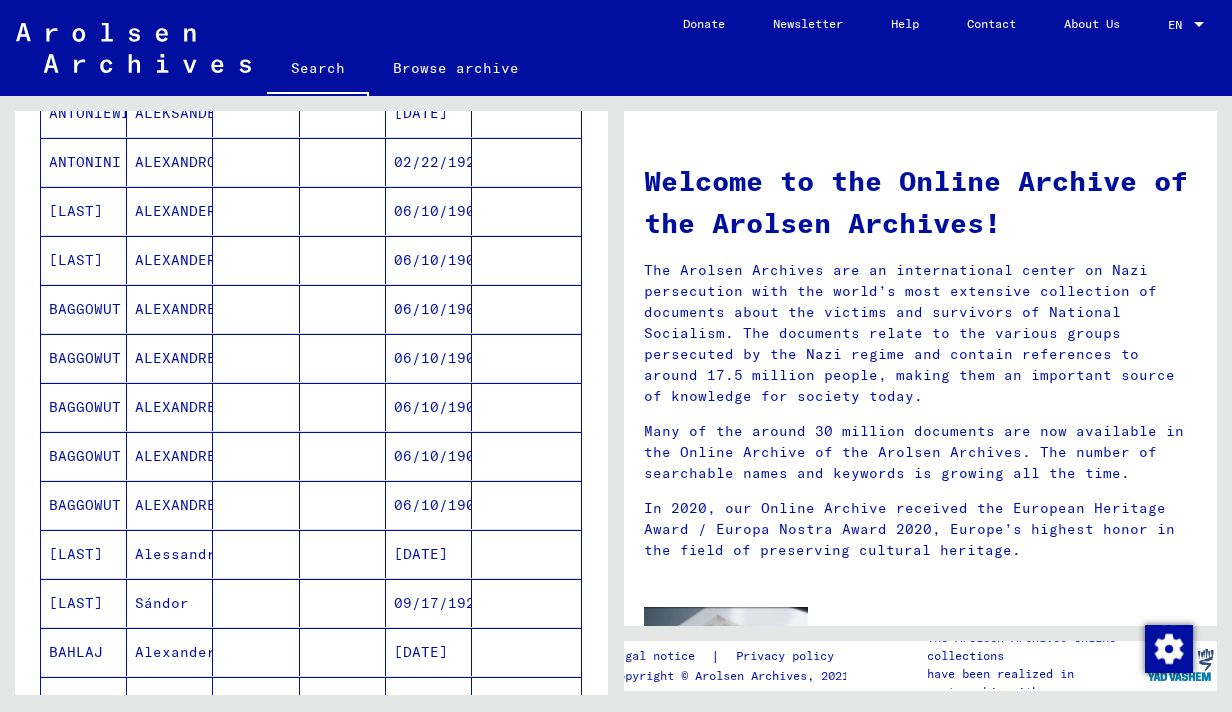 scroll, scrollTop: 245, scrollLeft: 0, axis: vertical 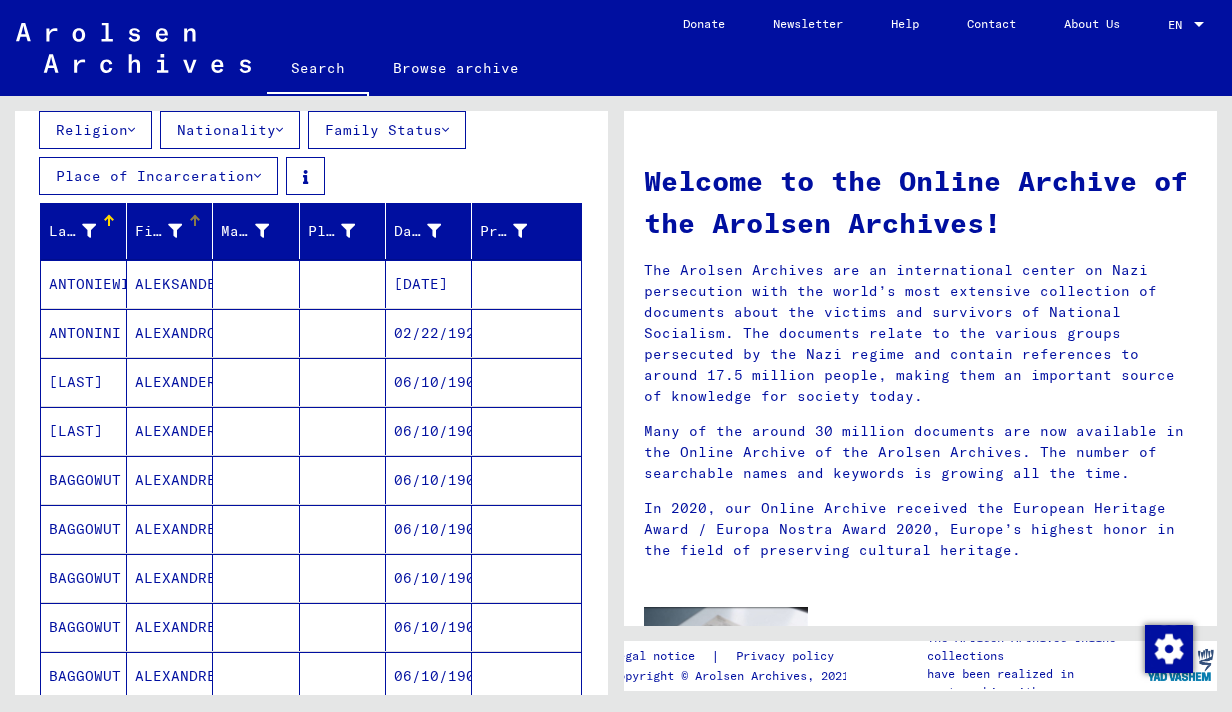 click on "First Name" at bounding box center [158, 231] 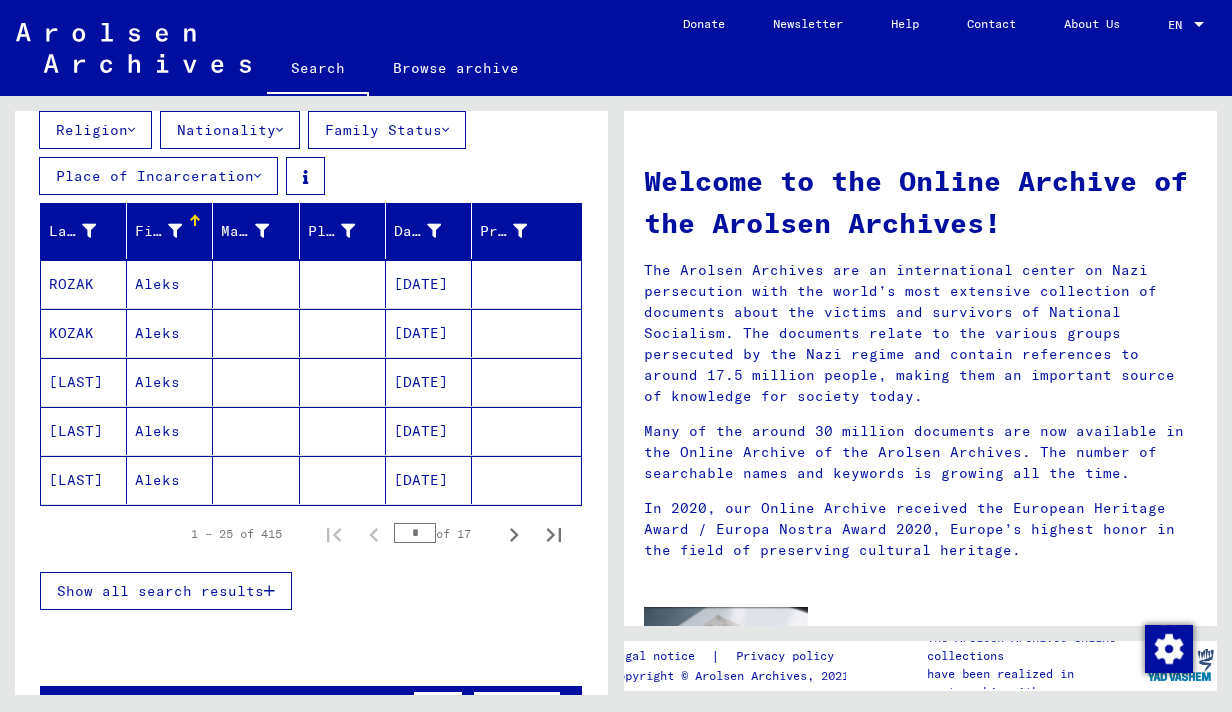 click on "First Name" at bounding box center (158, 231) 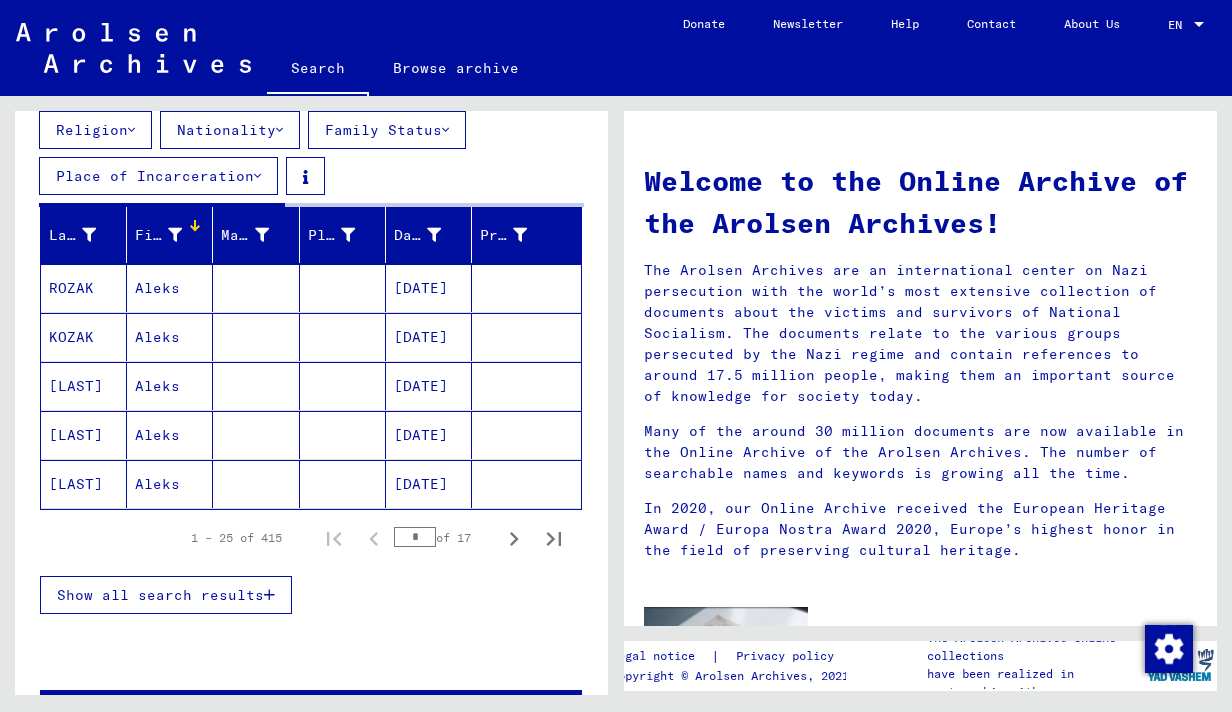 click on "Show all search results" at bounding box center (160, 595) 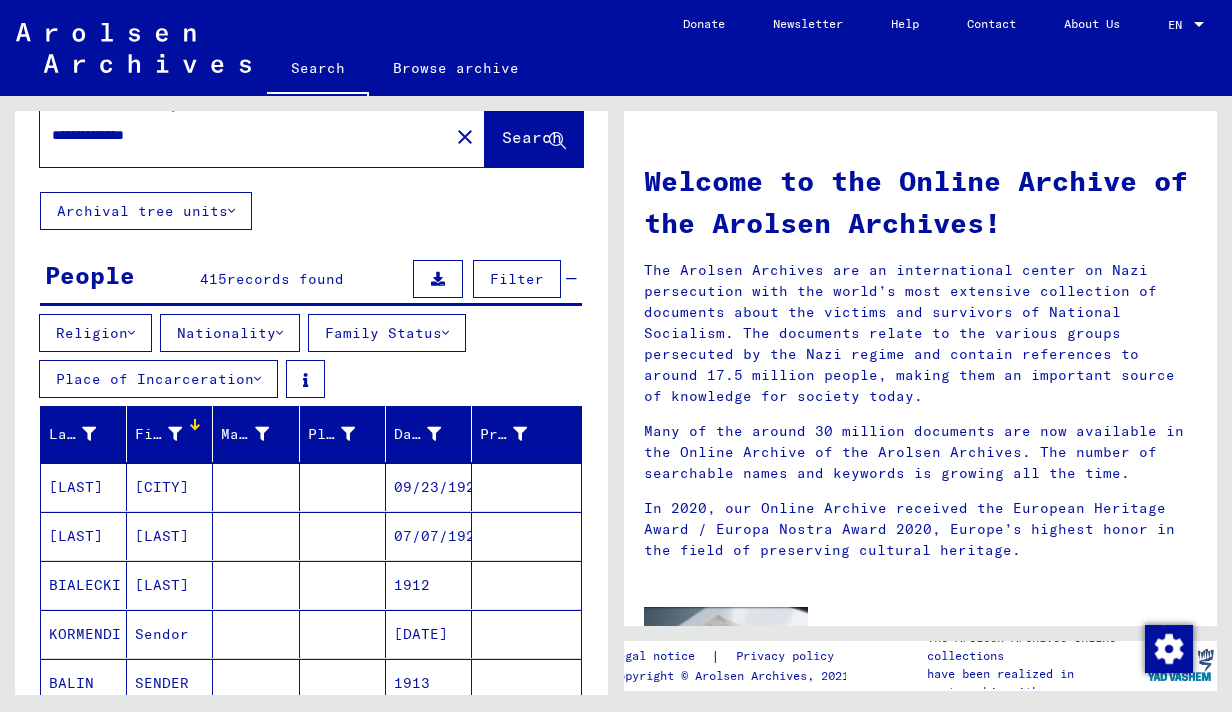 scroll, scrollTop: 0, scrollLeft: 0, axis: both 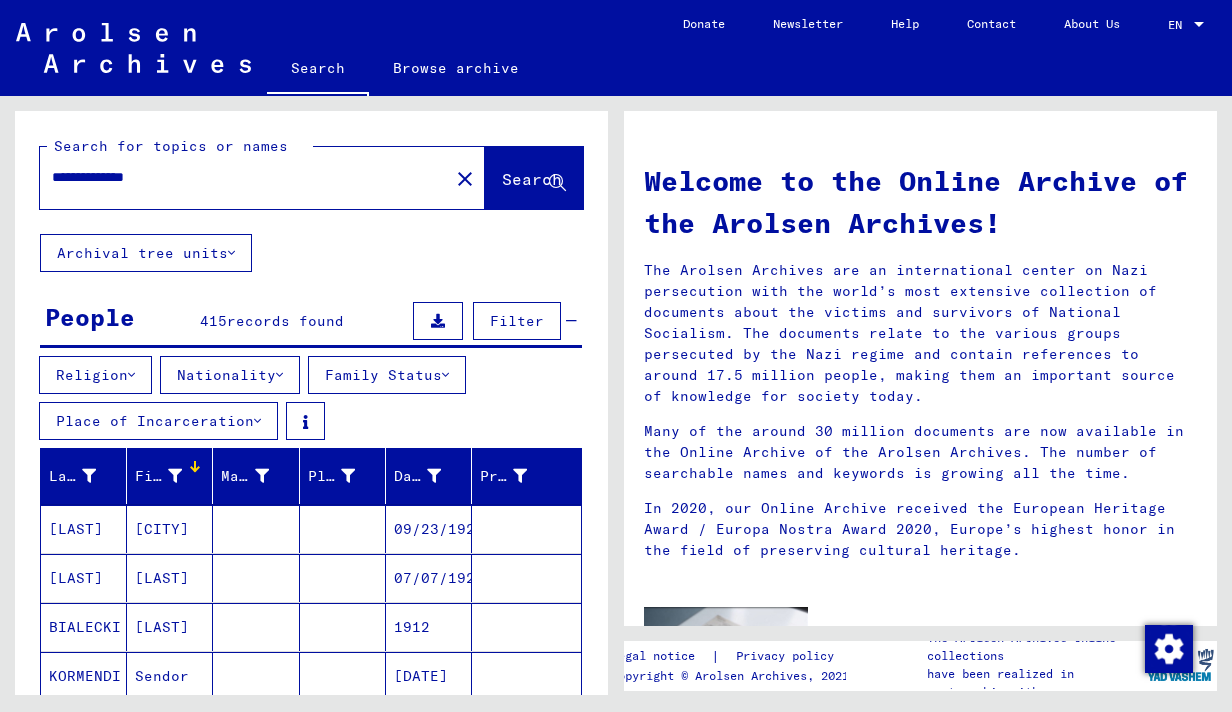 click on "**********" at bounding box center [238, 177] 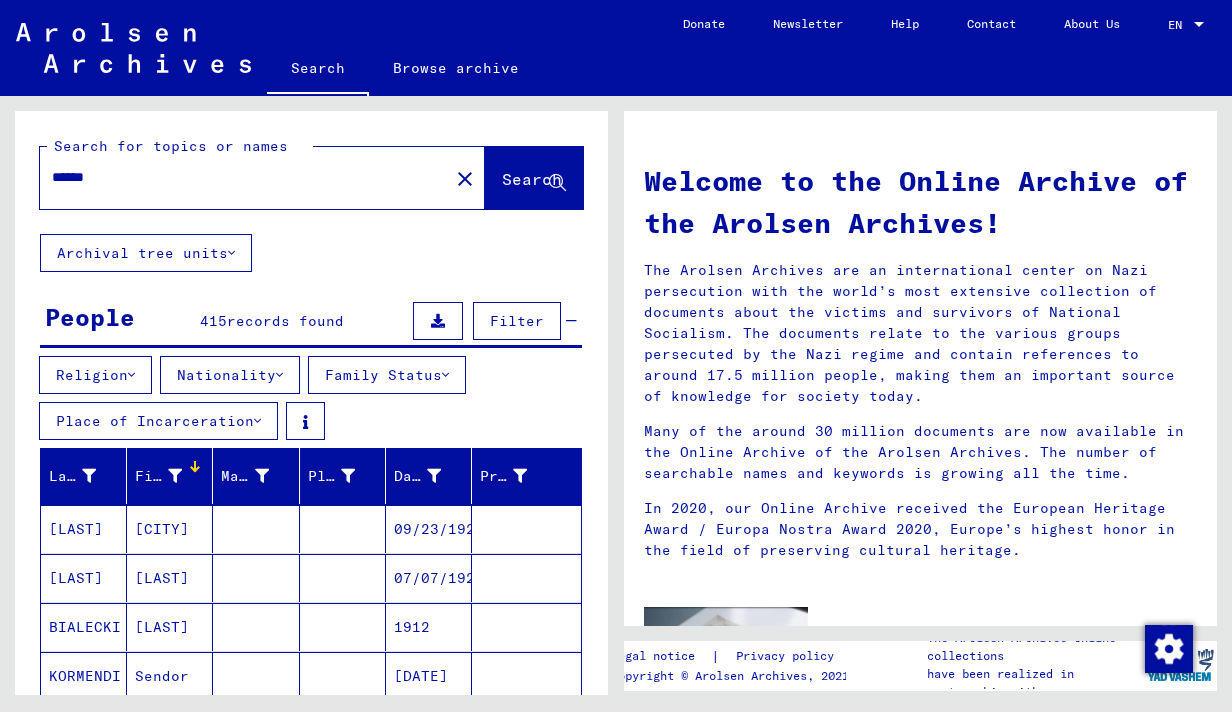 type on "******" 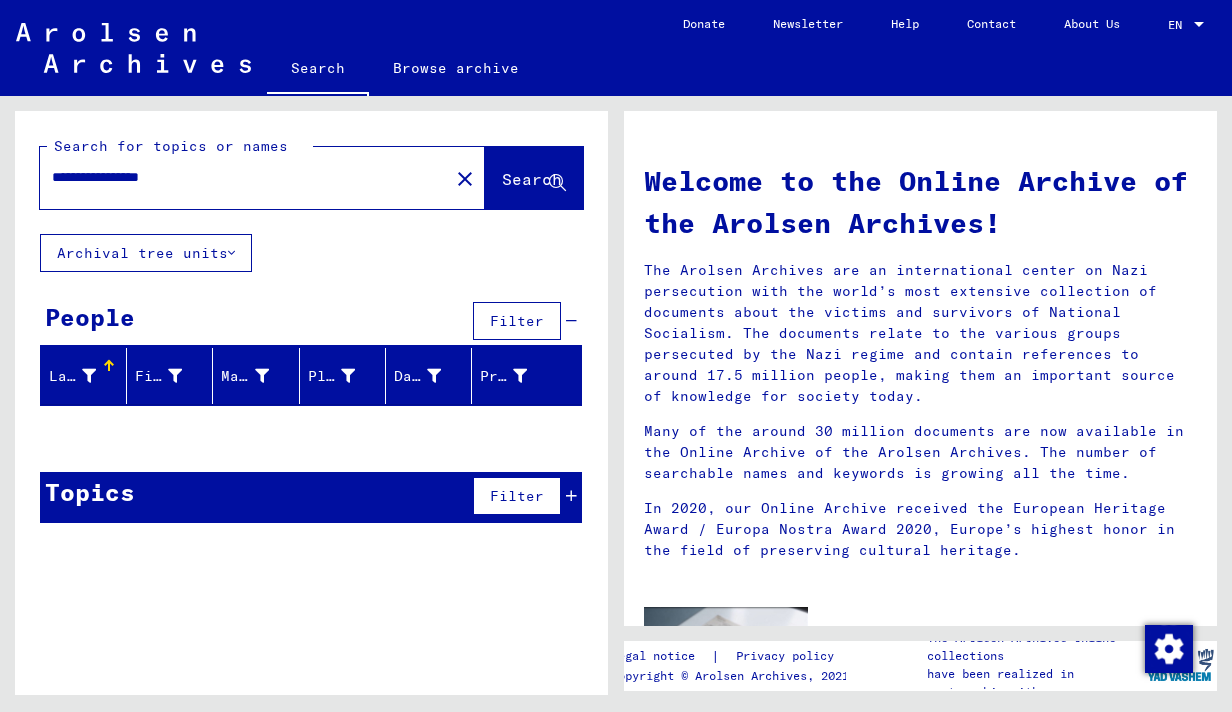 scroll, scrollTop: 0, scrollLeft: 0, axis: both 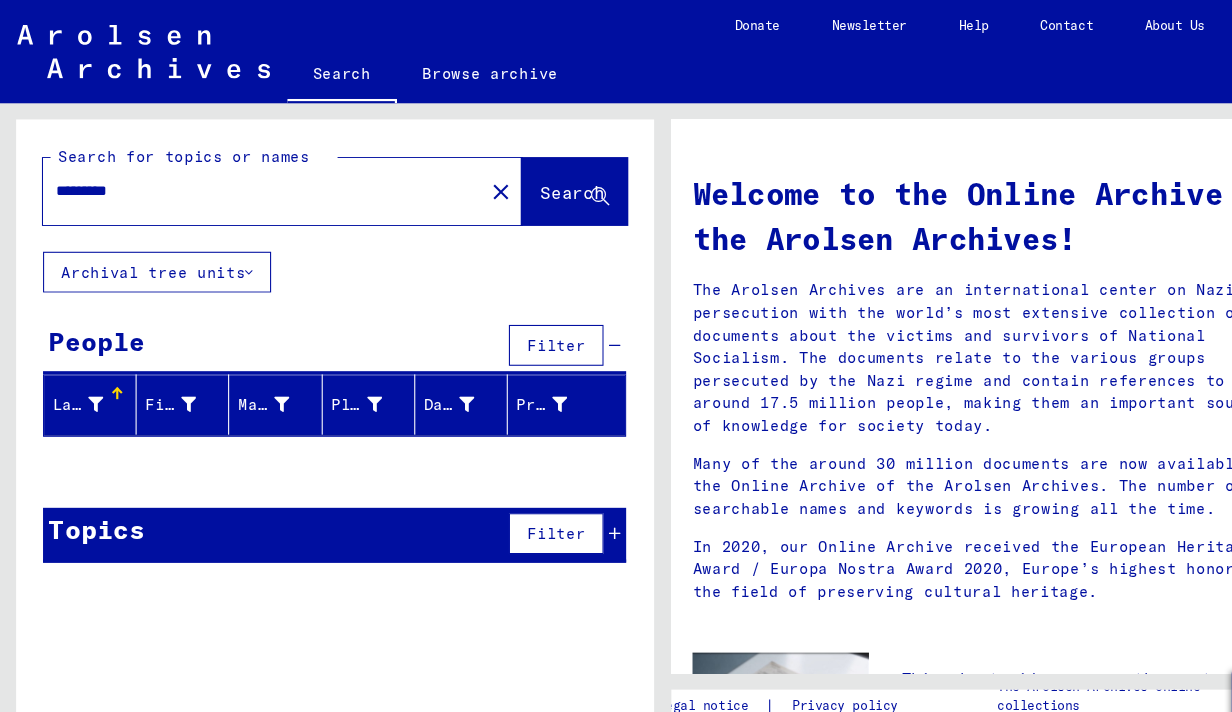 type on "*********" 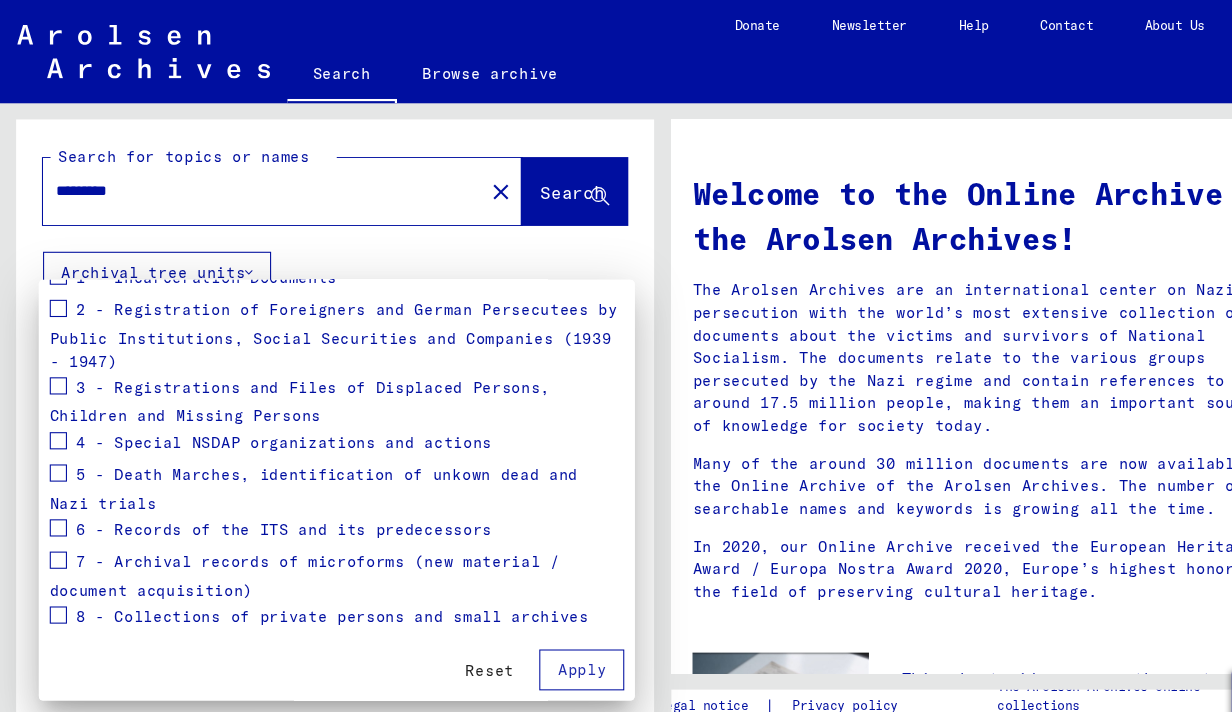 scroll, scrollTop: 296, scrollLeft: 0, axis: vertical 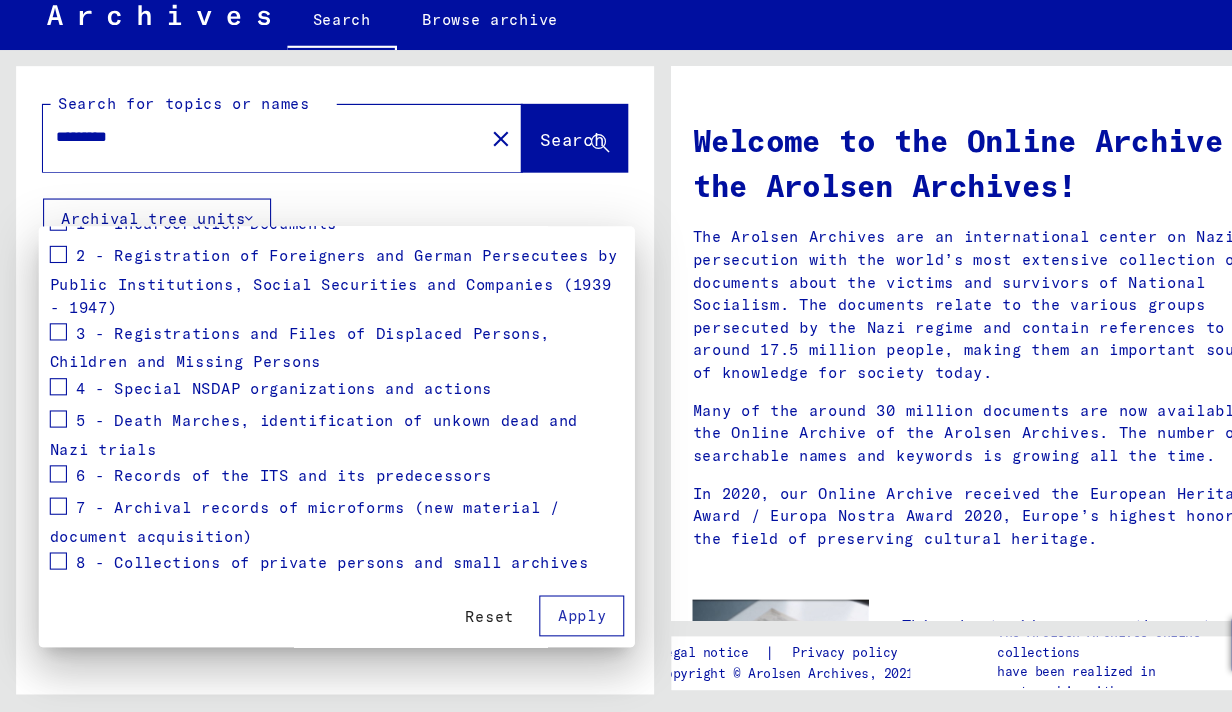 click at bounding box center (616, 356) 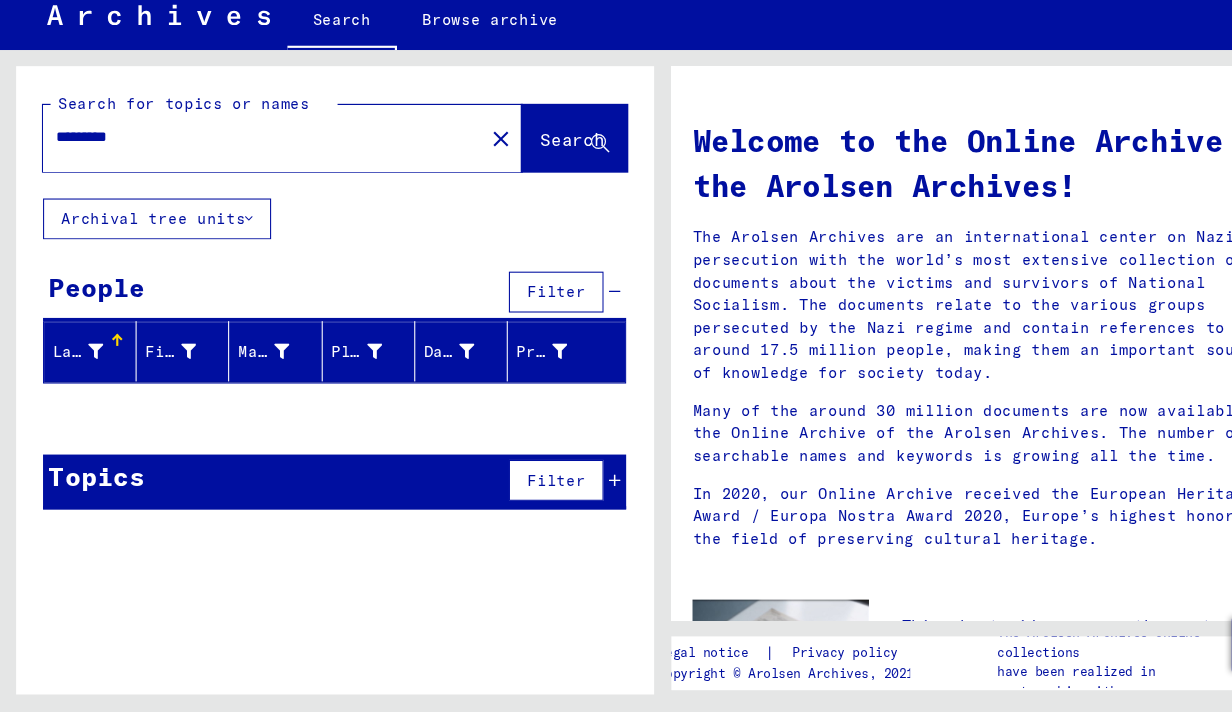 click on "Filter" at bounding box center [517, 321] 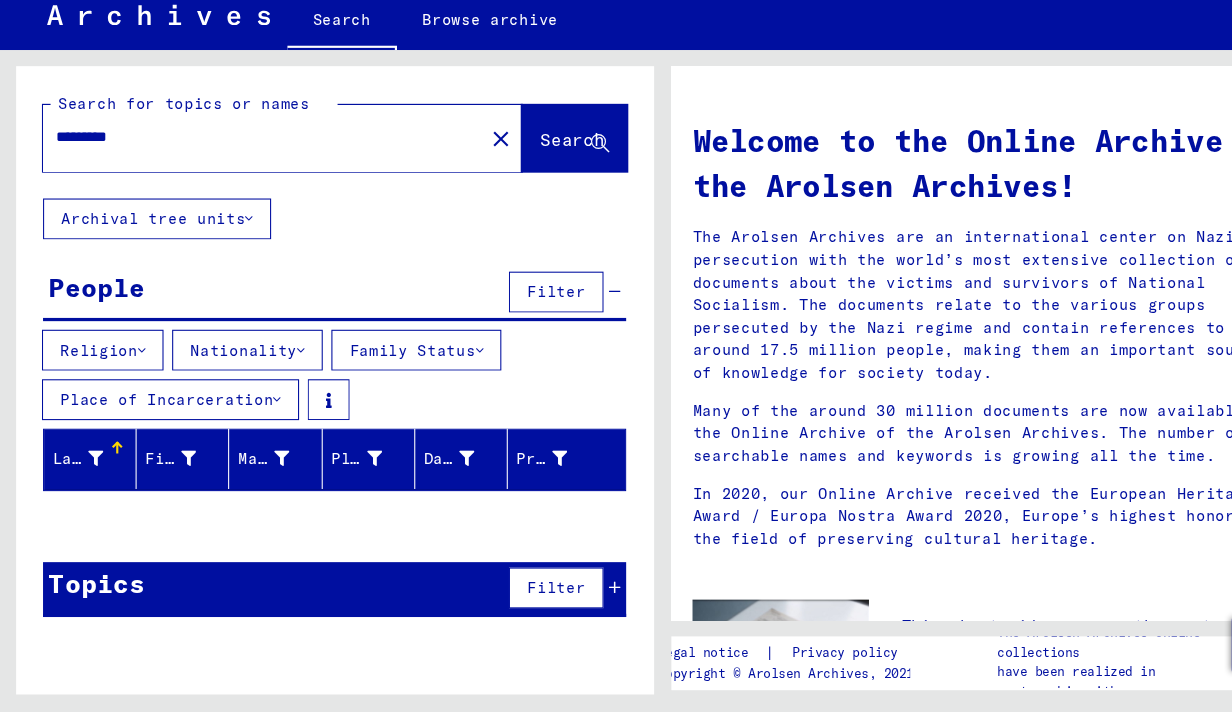 click at bounding box center (279, 375) 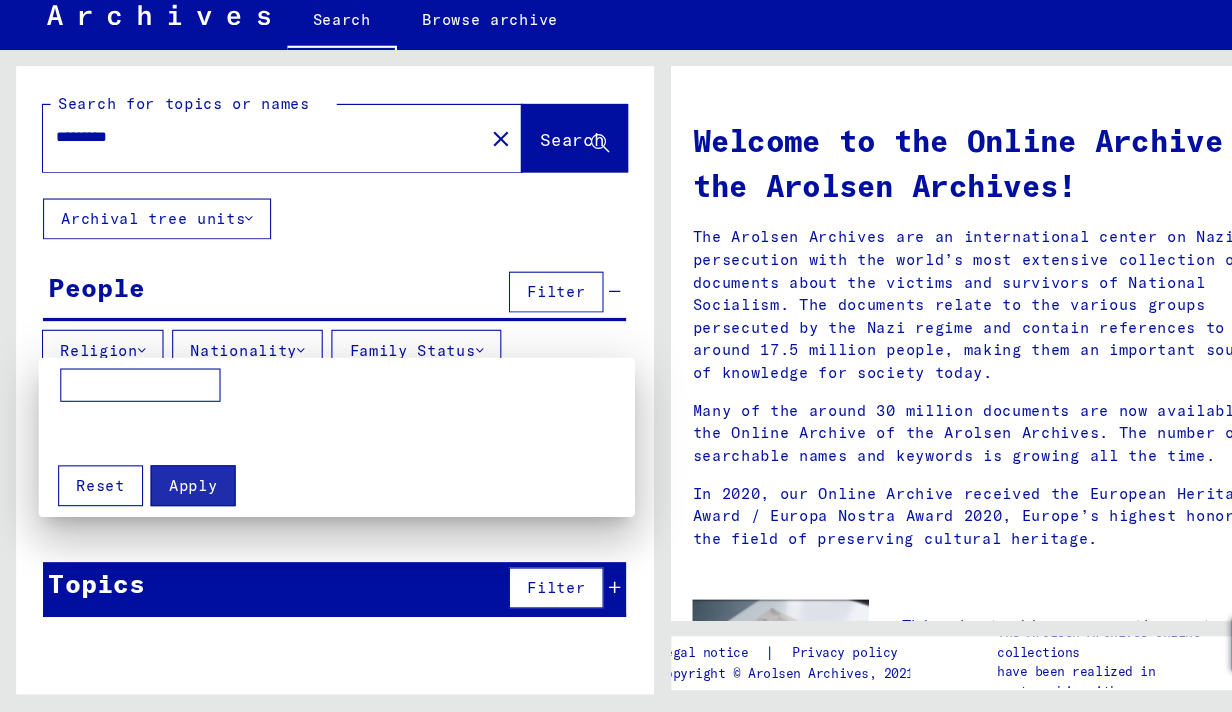 click at bounding box center [130, 408] 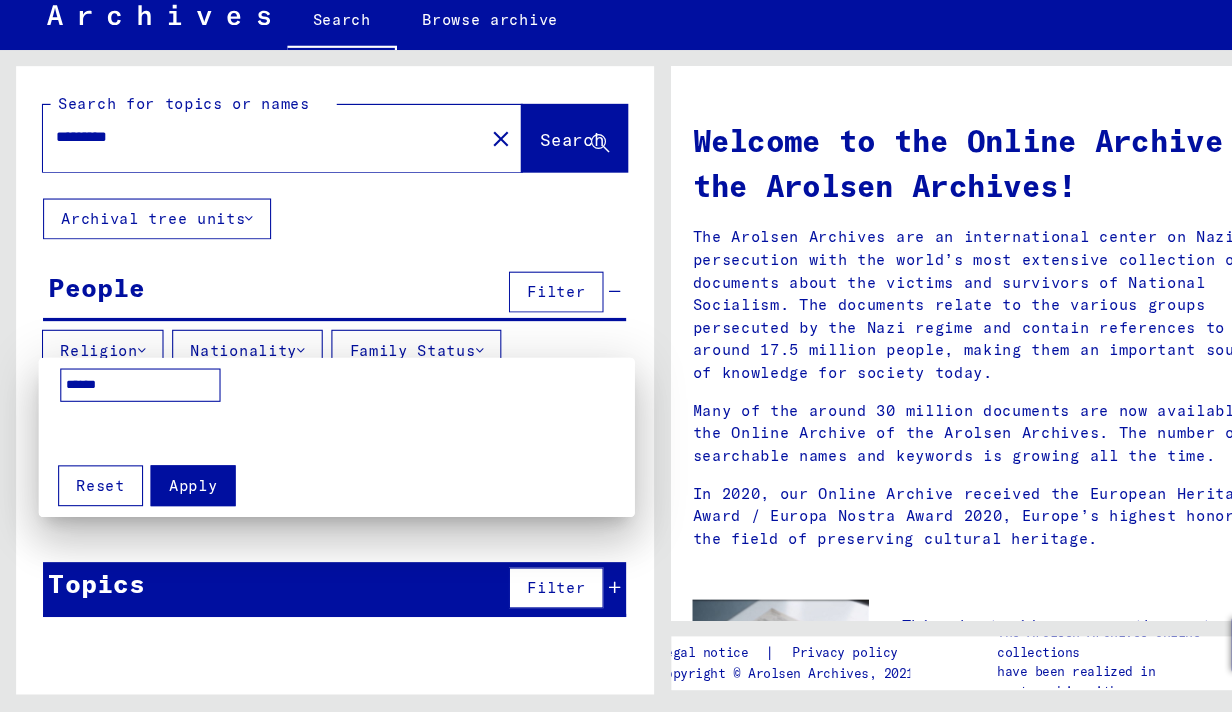 type on "******" 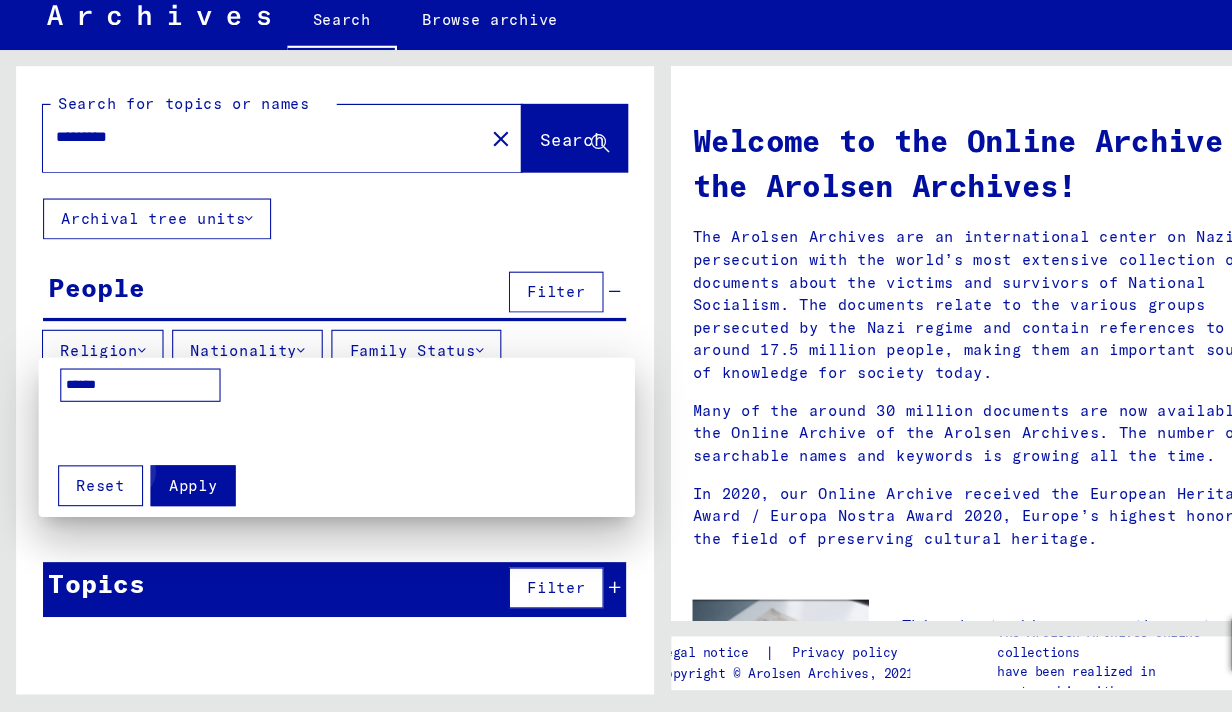 click on "Apply" at bounding box center (179, 501) 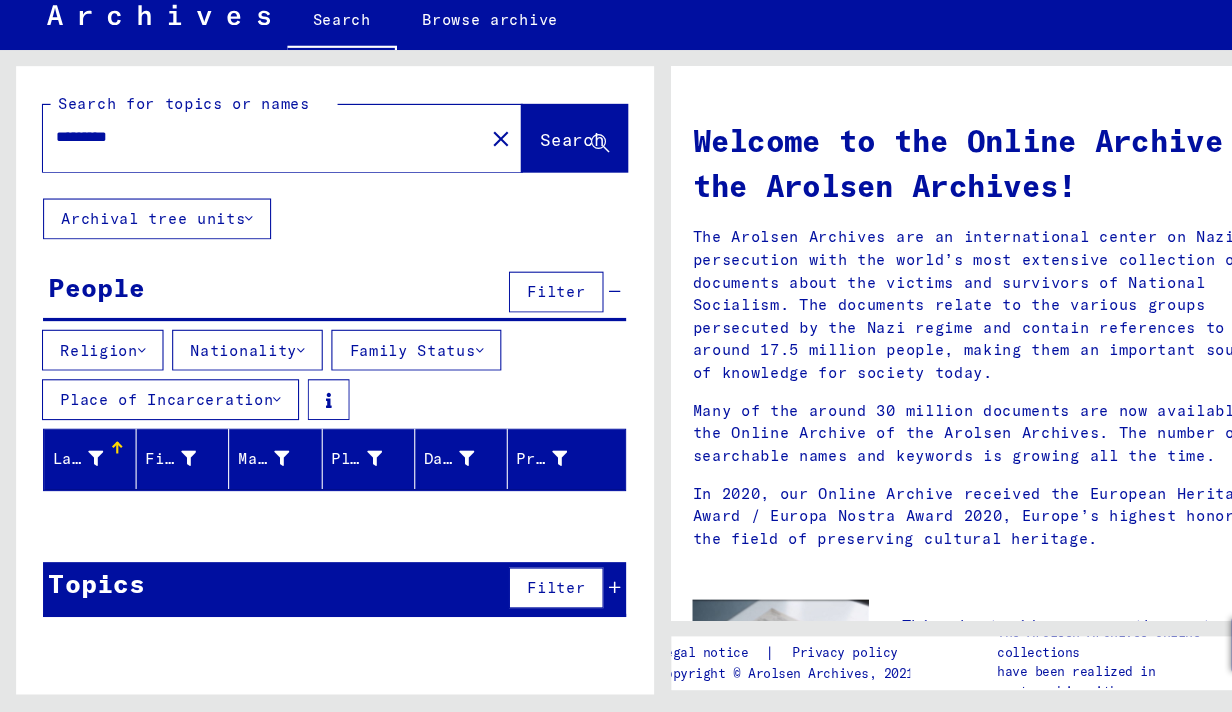 click at bounding box center [131, 375] 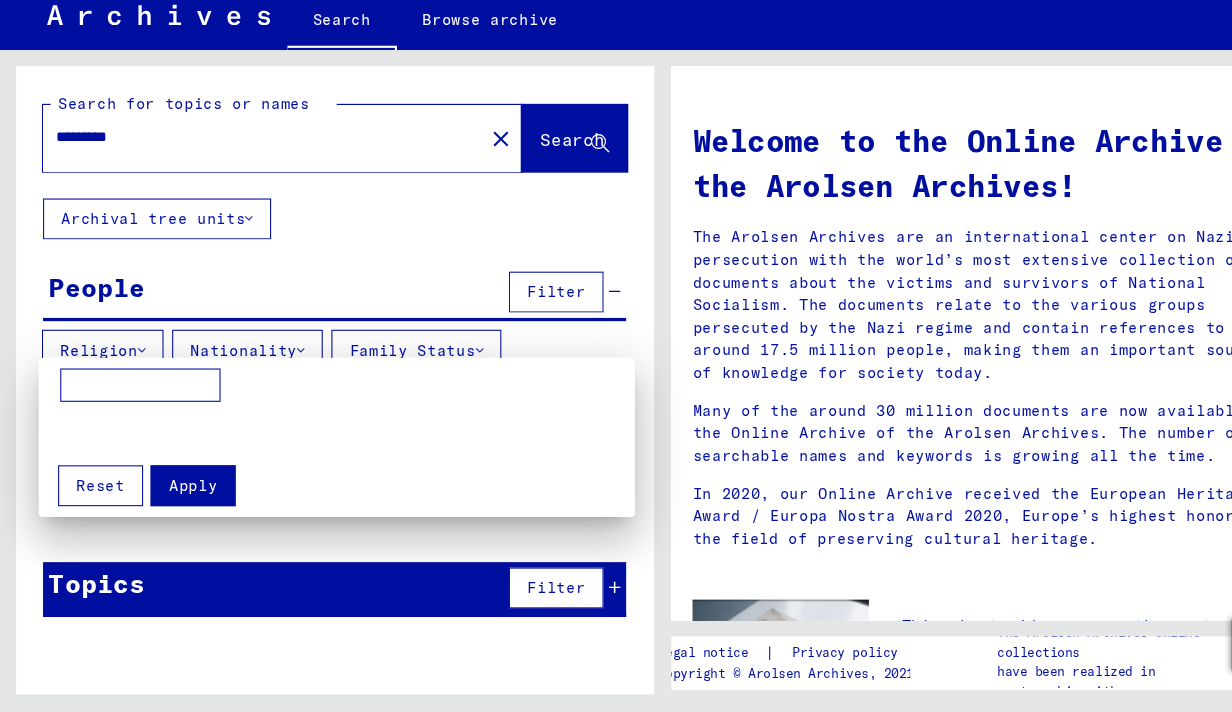 click at bounding box center (616, 356) 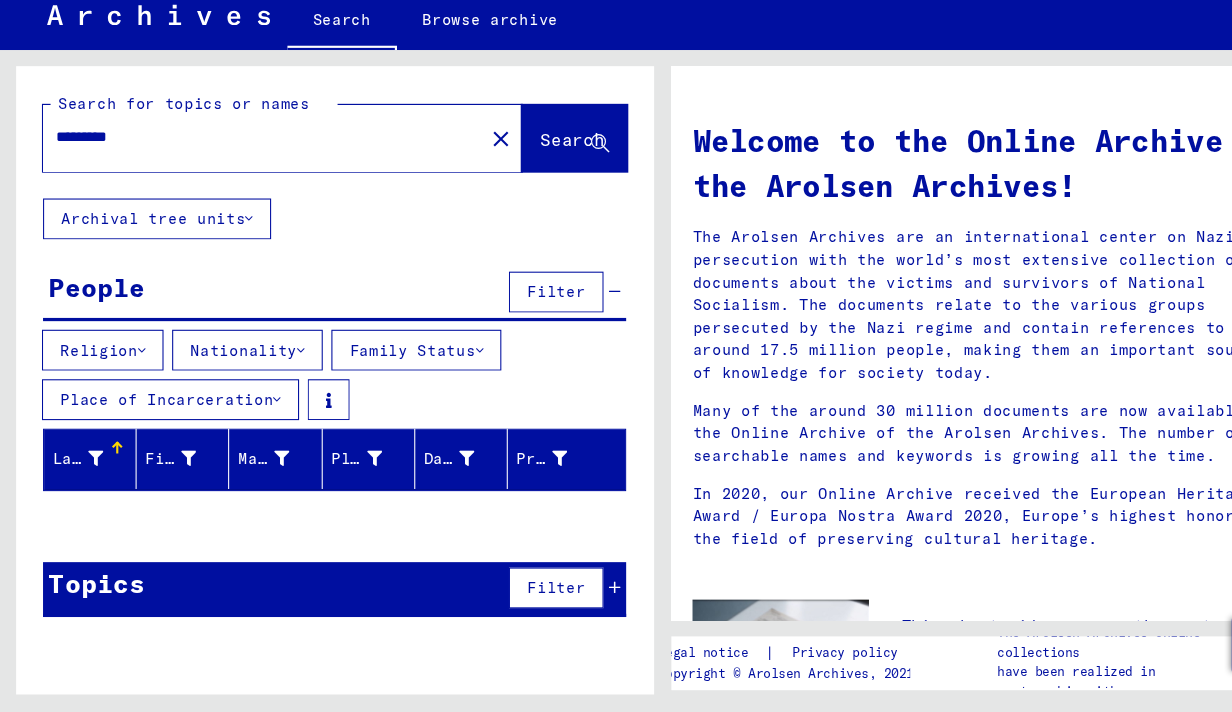 click on "Religion   Nationality   Family Status   Place of Incarceration" at bounding box center (311, 402) 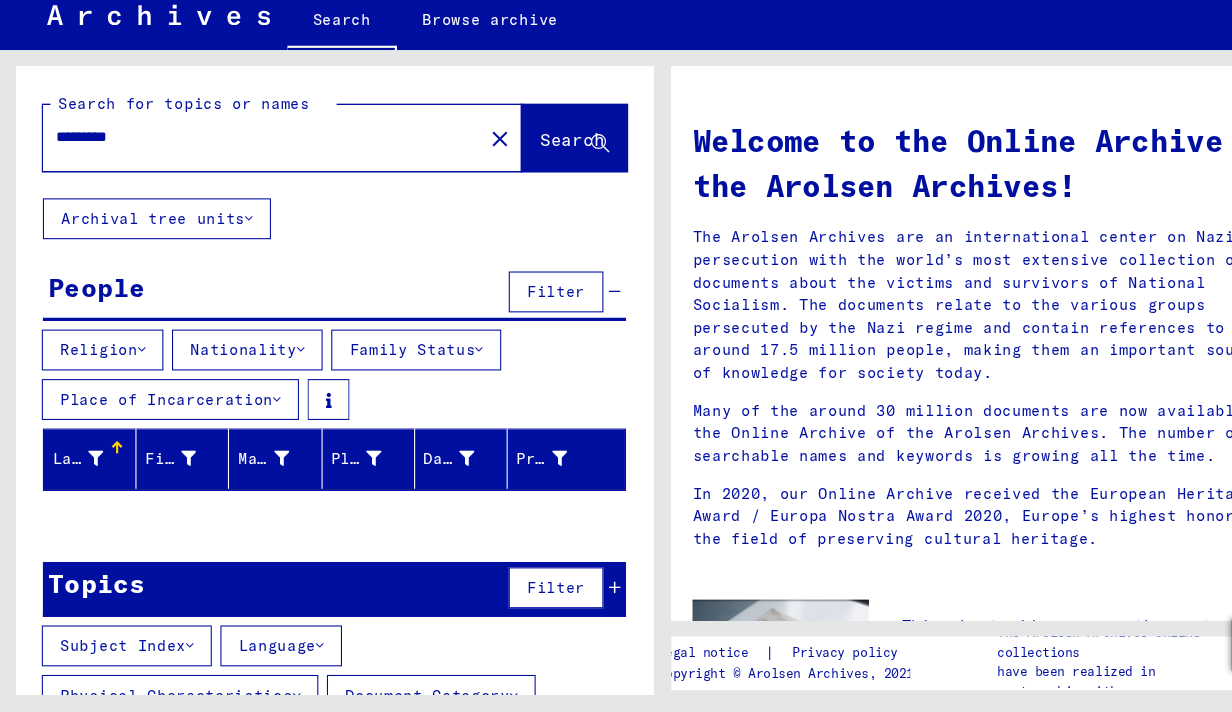 scroll, scrollTop: 95, scrollLeft: 0, axis: vertical 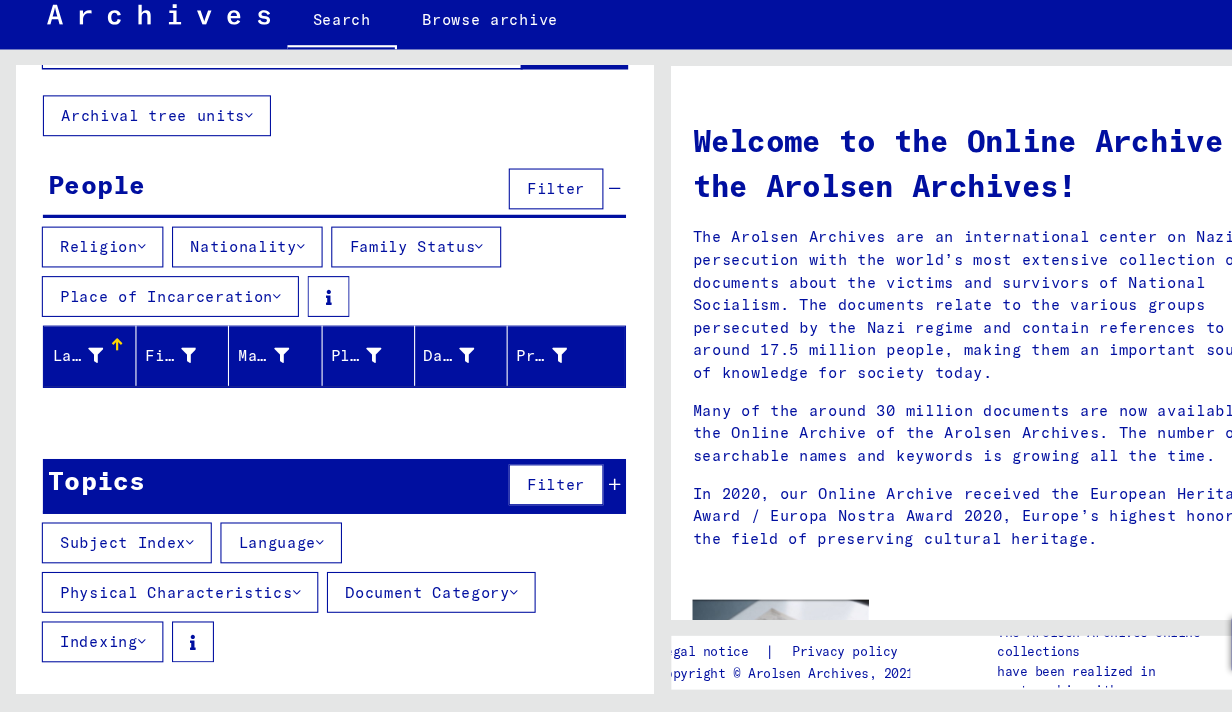 click on "Language" at bounding box center [261, 555] 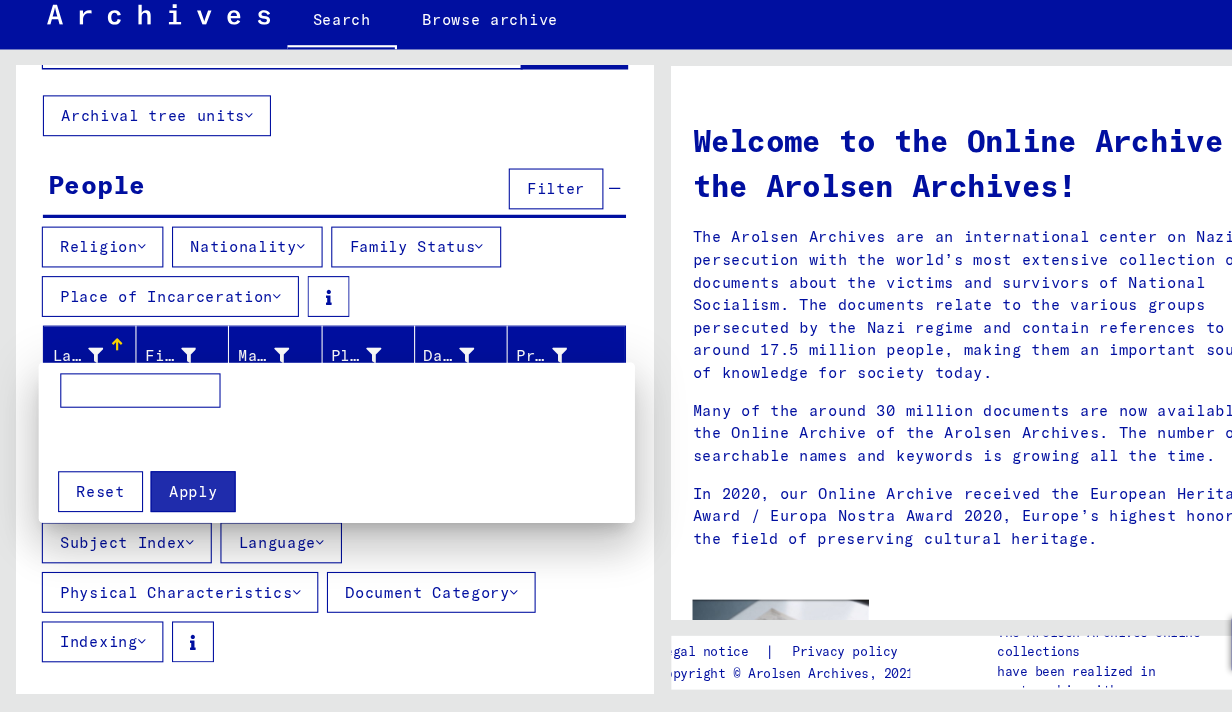 click at bounding box center (616, 356) 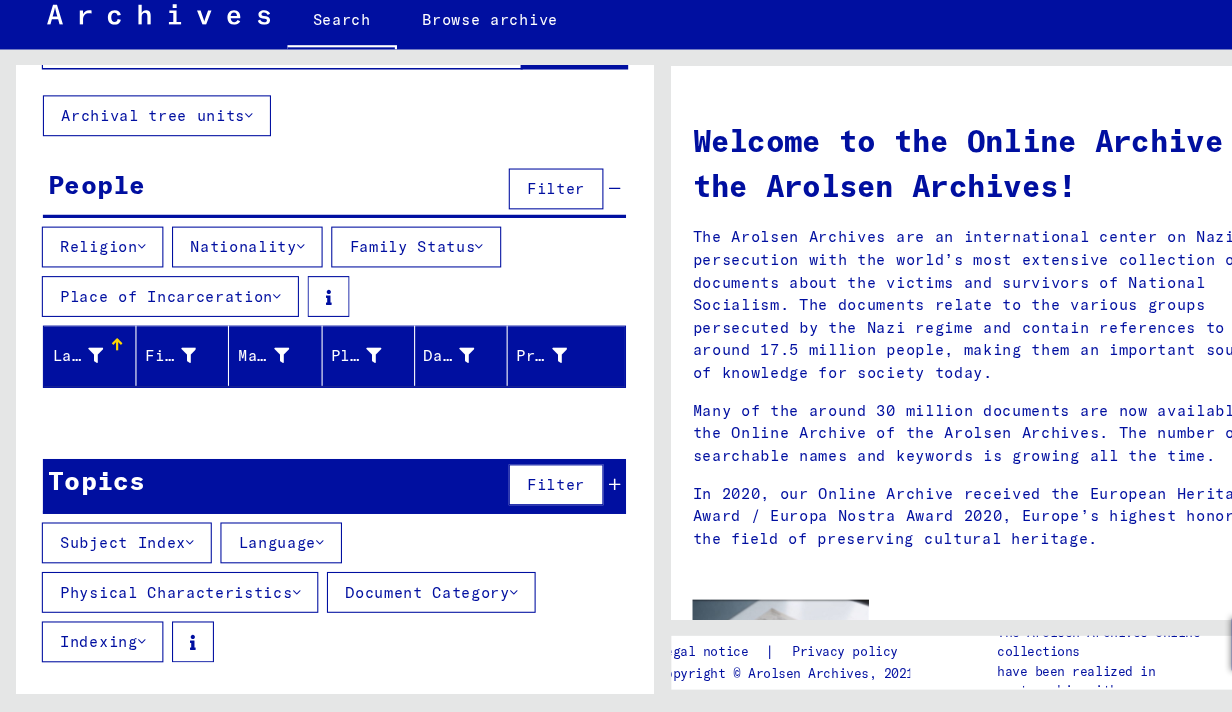 click on "Subject Index" at bounding box center [118, 555] 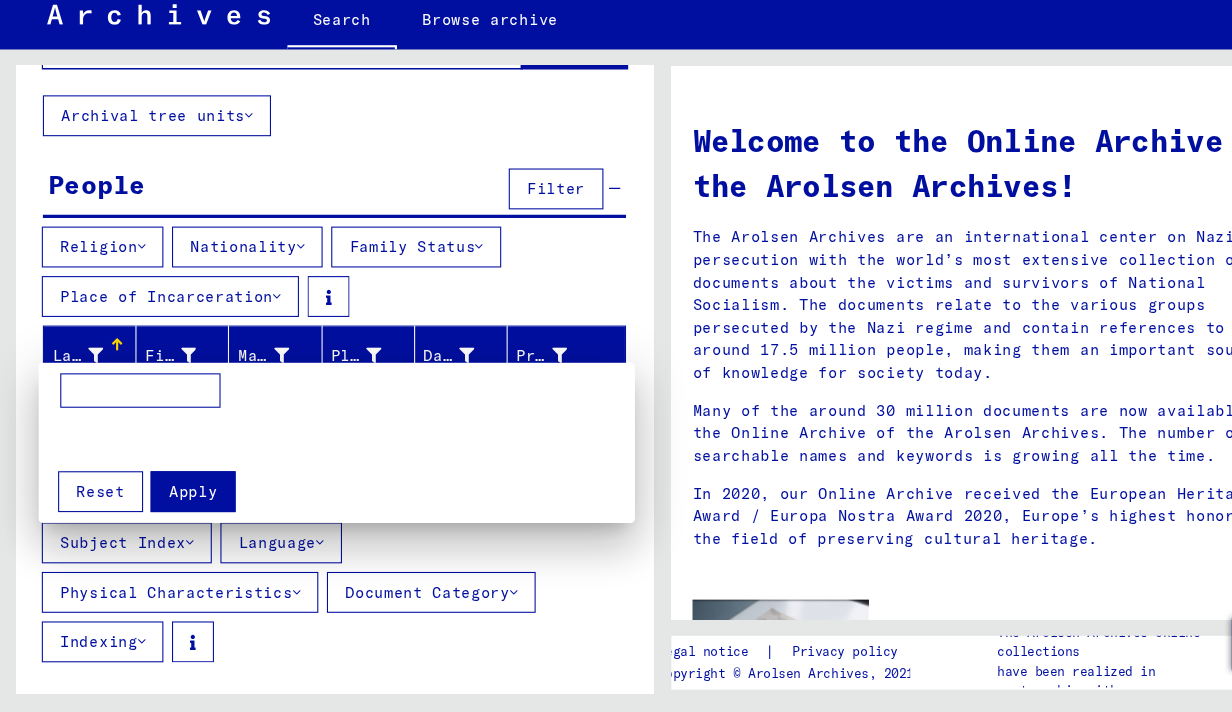 click at bounding box center [616, 356] 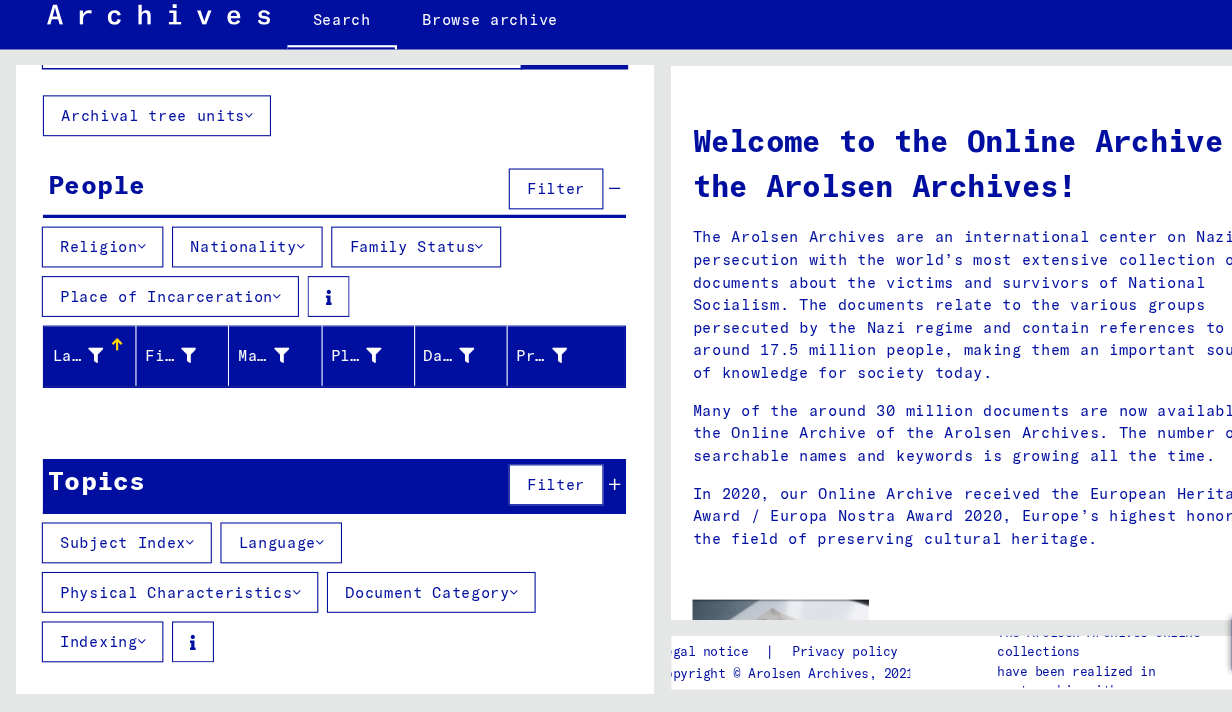 click on "Subject Index   Language   Physical Characteristics   Document Category   Indexing" at bounding box center [311, 605] 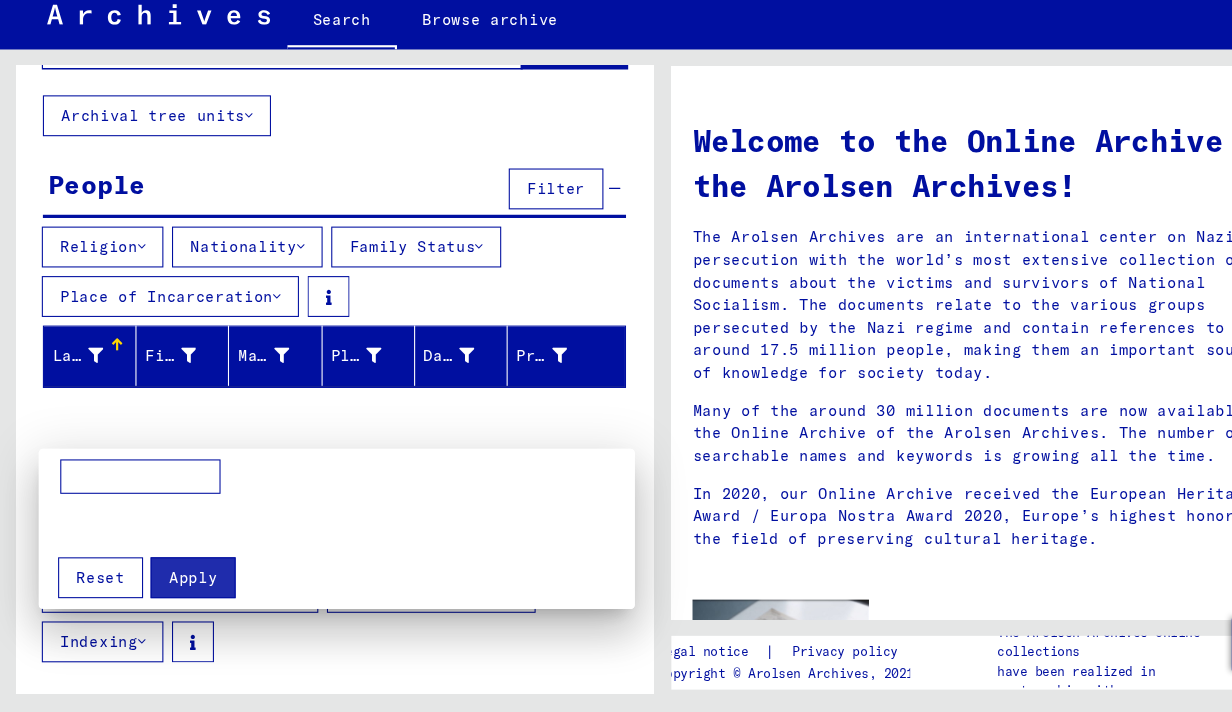 click at bounding box center [616, 356] 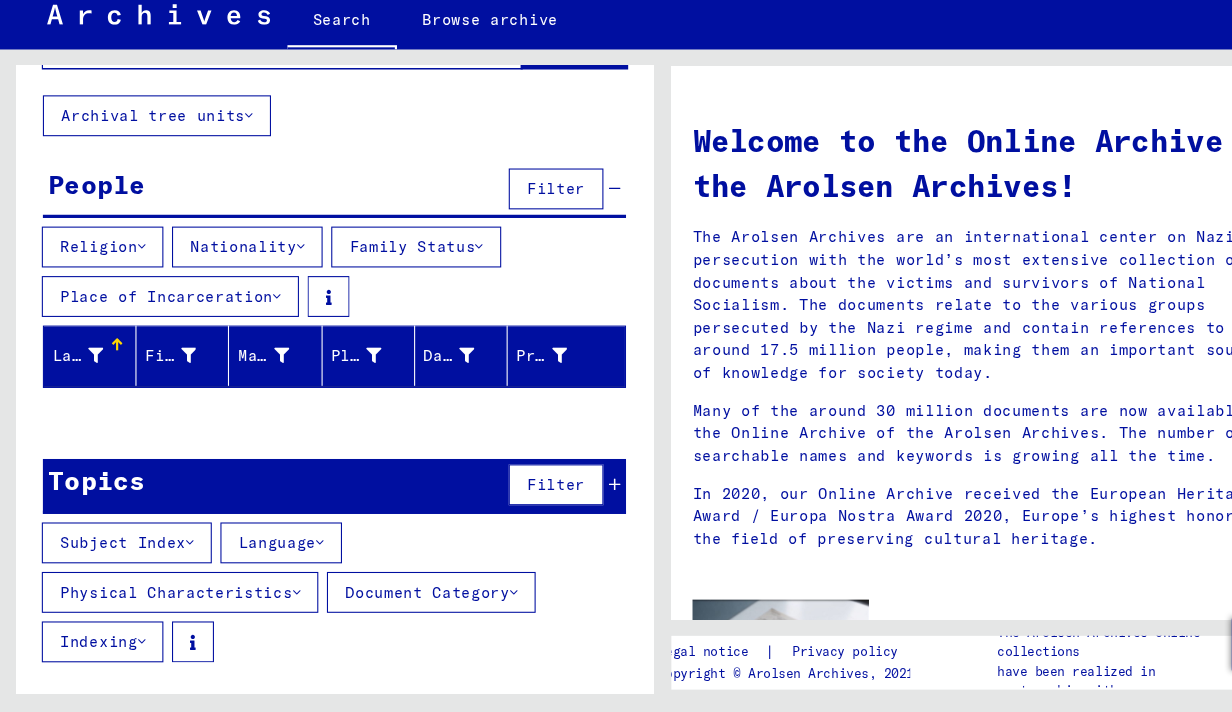 scroll, scrollTop: 0, scrollLeft: 0, axis: both 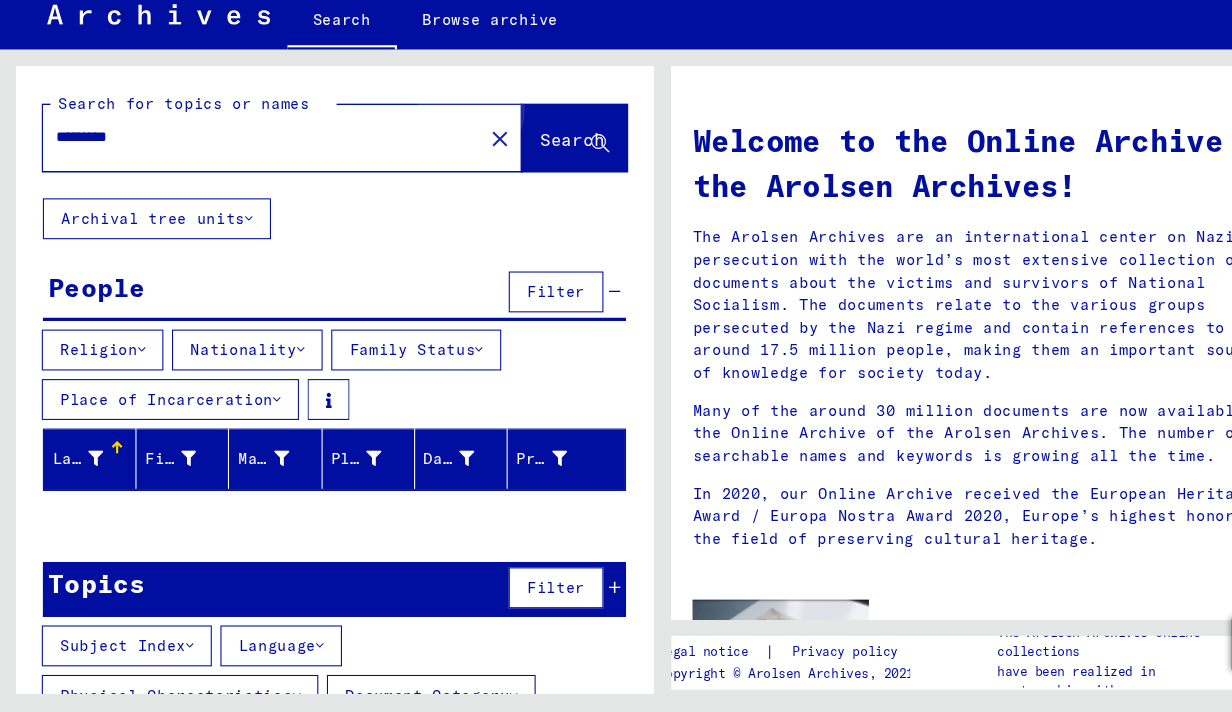click on "Search" 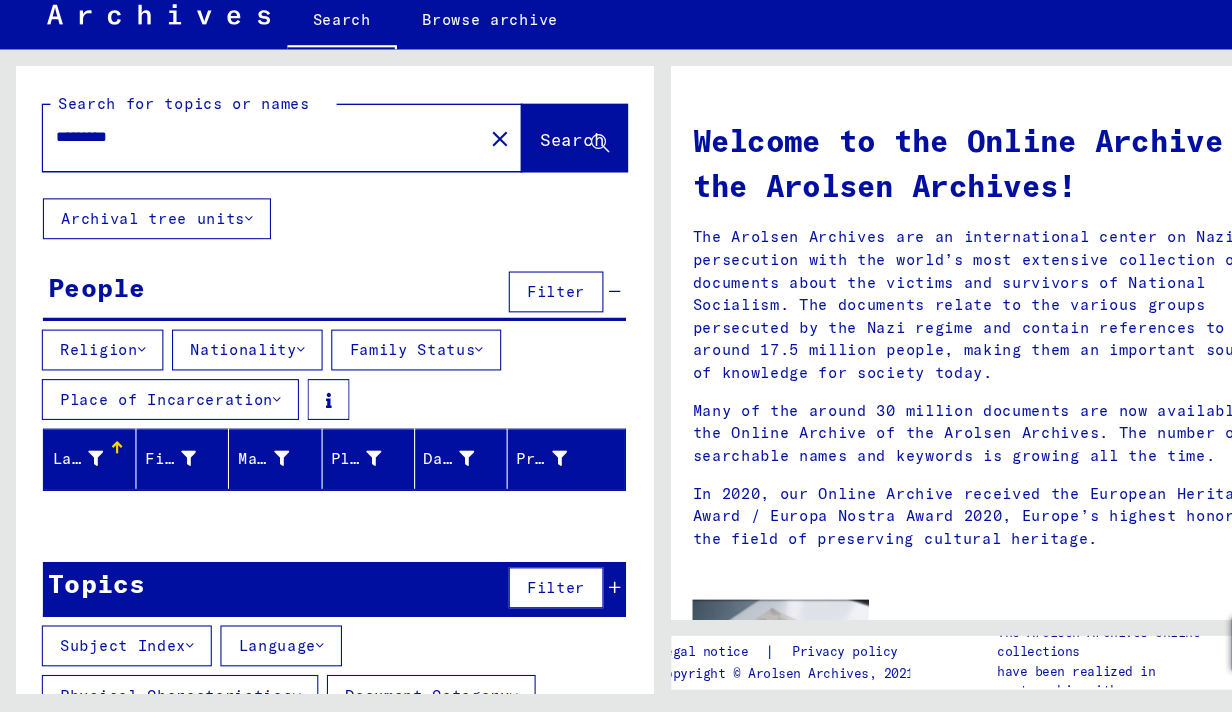 click 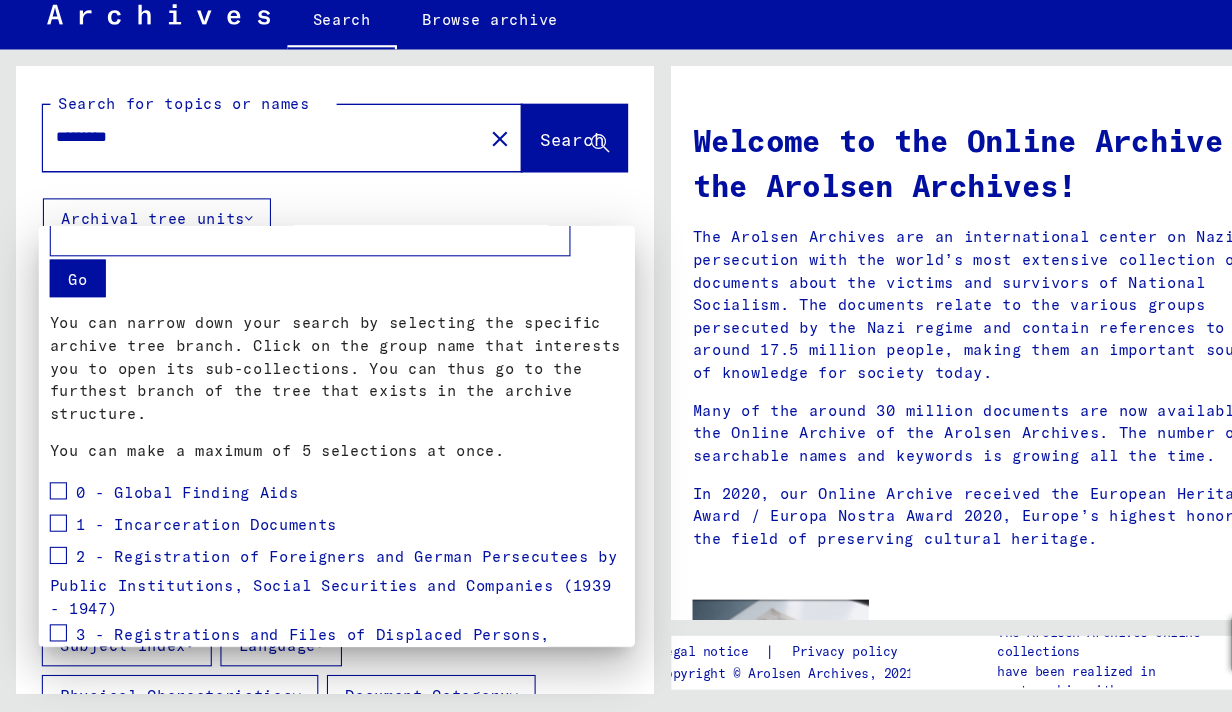 scroll, scrollTop: 0, scrollLeft: 0, axis: both 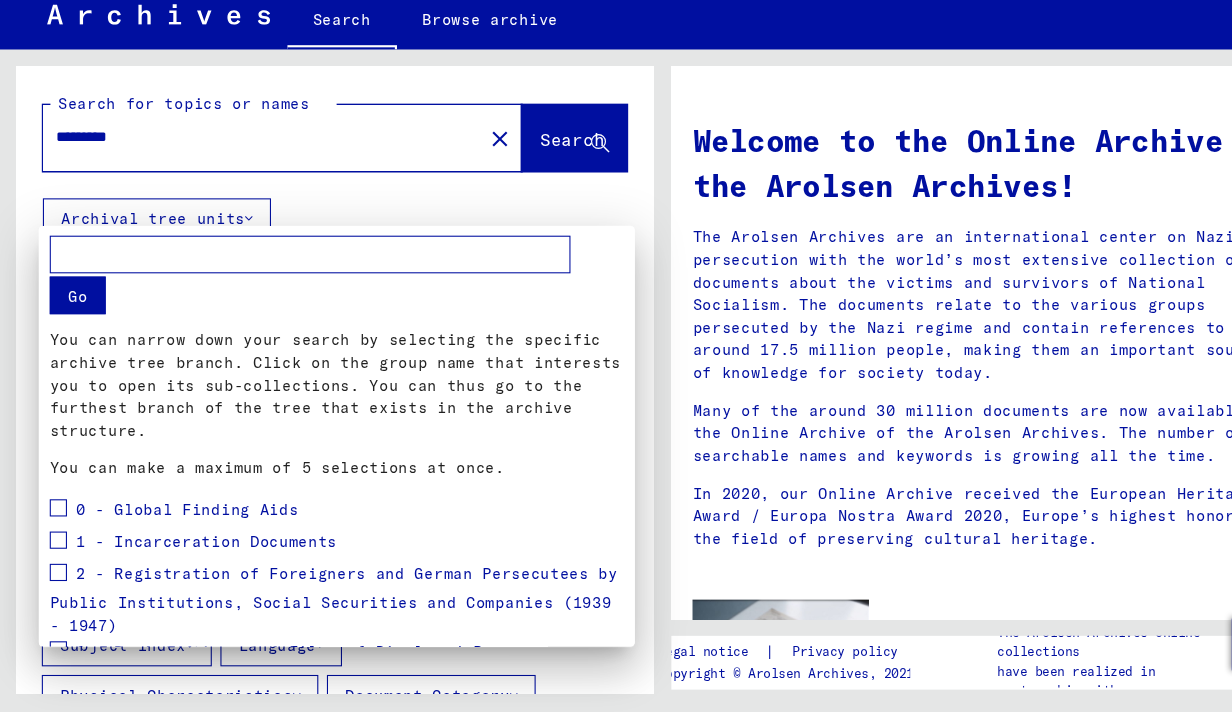 drag, startPoint x: 198, startPoint y: 178, endPoint x: -83, endPoint y: 177, distance: 281.00177 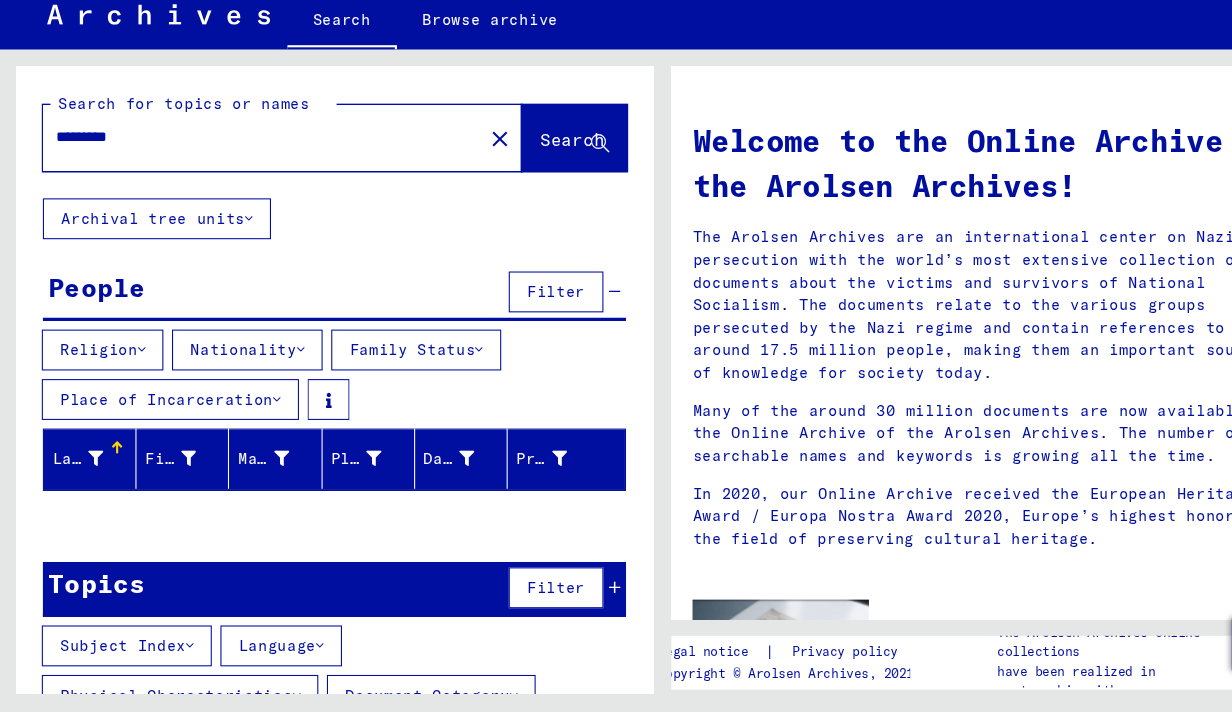 drag, startPoint x: 148, startPoint y: 174, endPoint x: -49, endPoint y: 159, distance: 197.57024 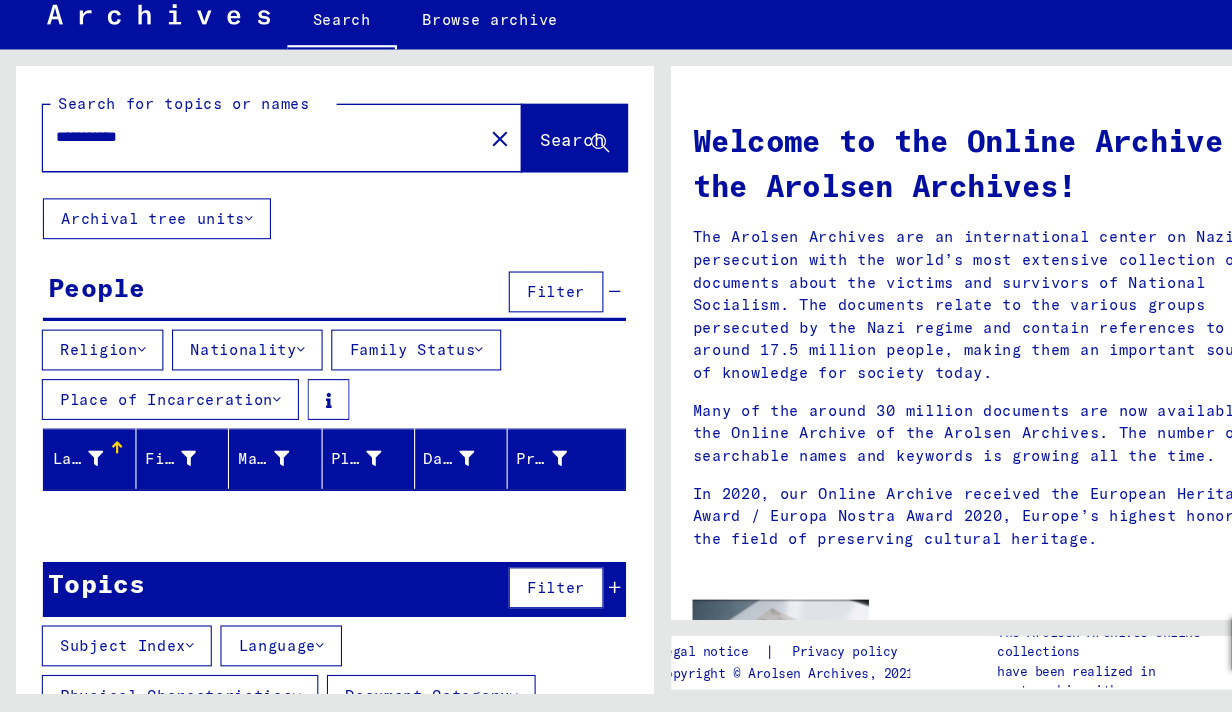 type on "**********" 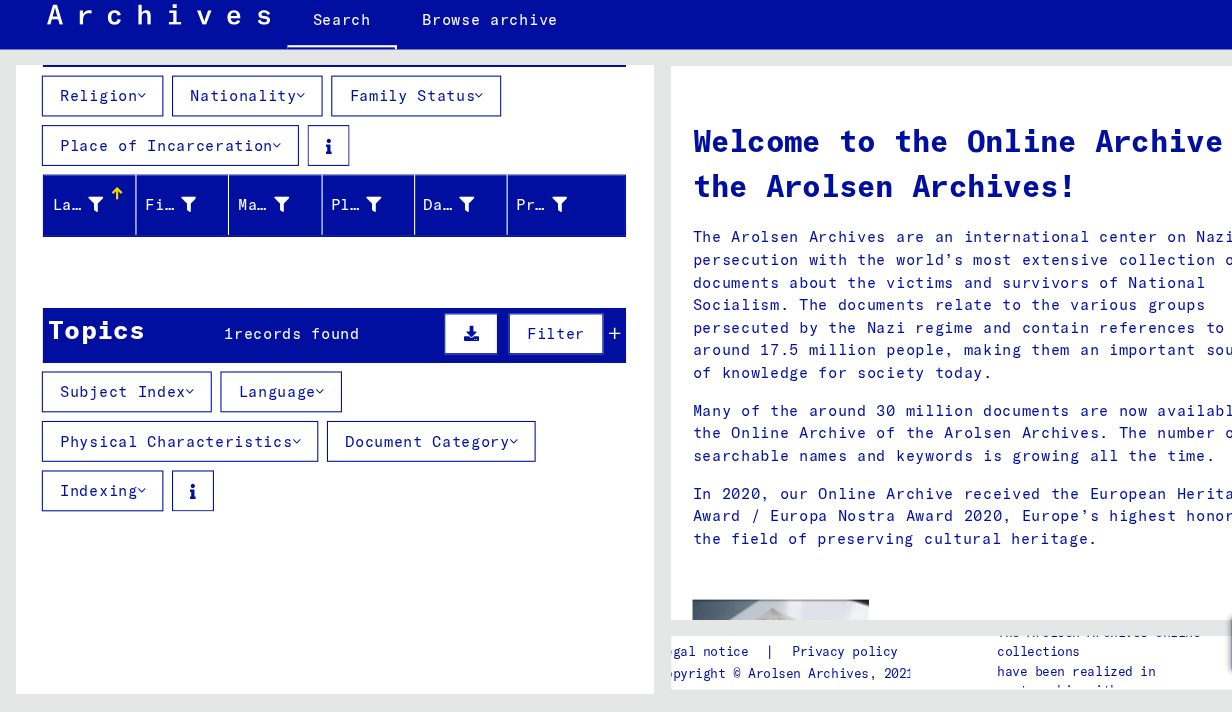 scroll, scrollTop: 245, scrollLeft: 0, axis: vertical 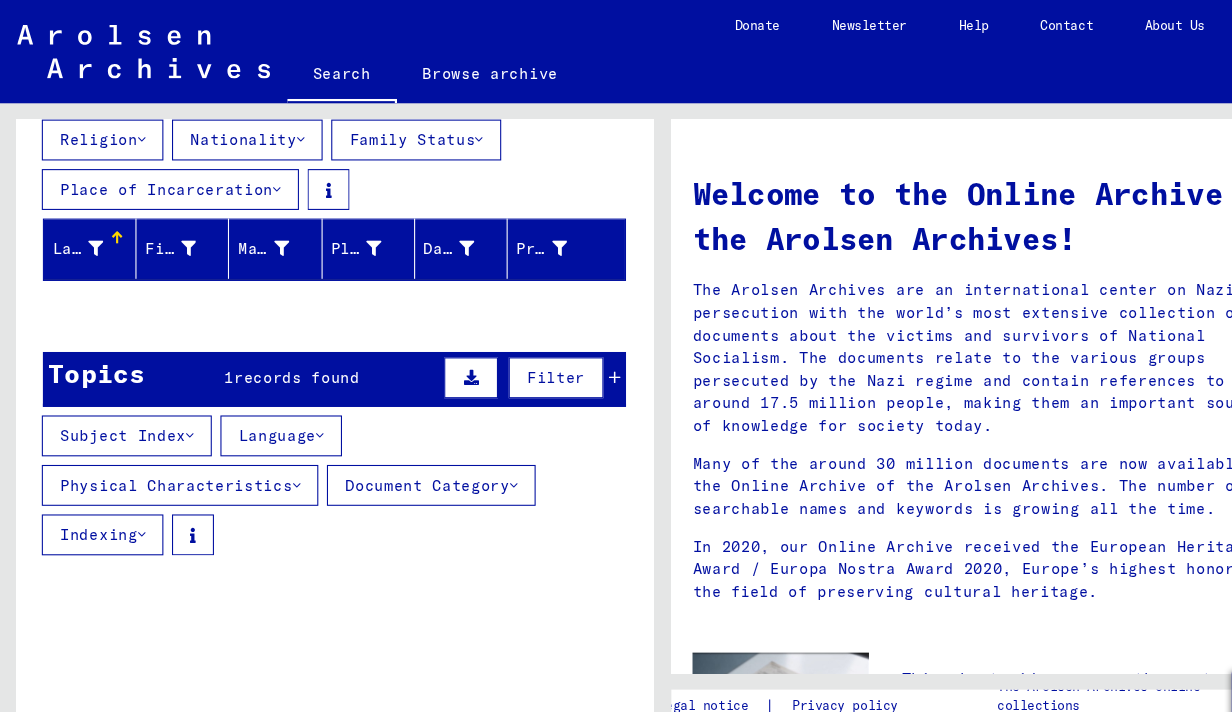 click on "records found" at bounding box center [276, 351] 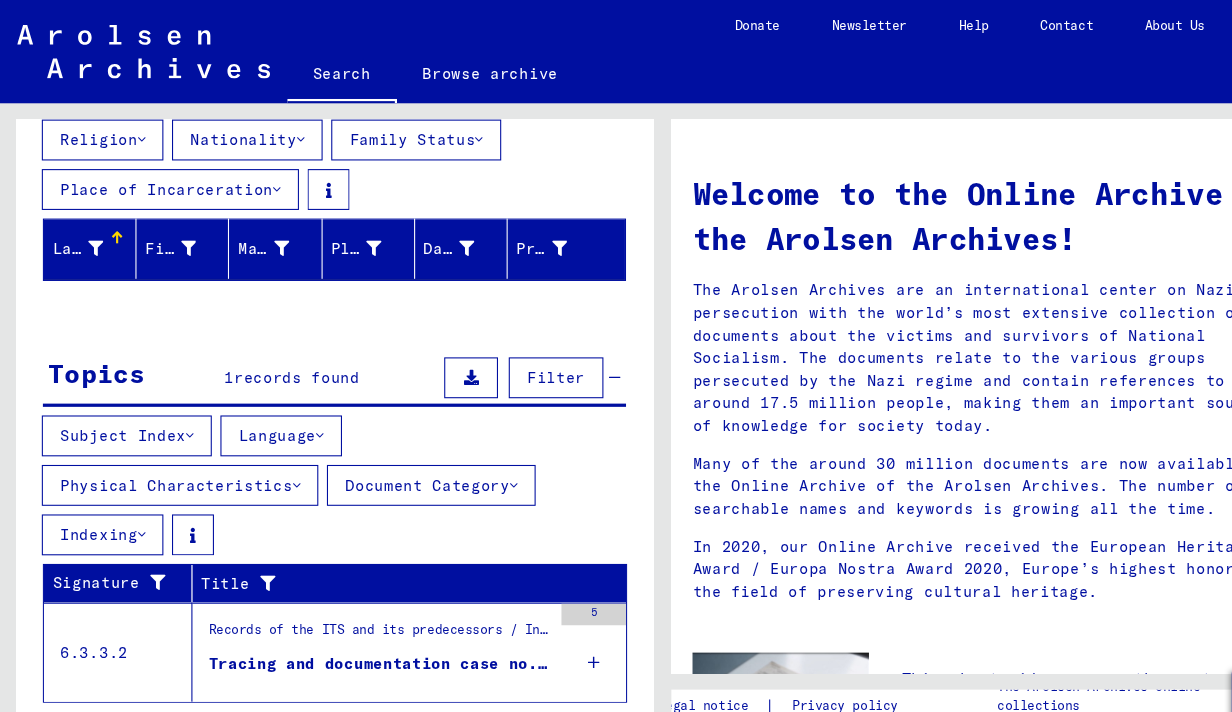 scroll, scrollTop: 261, scrollLeft: 0, axis: vertical 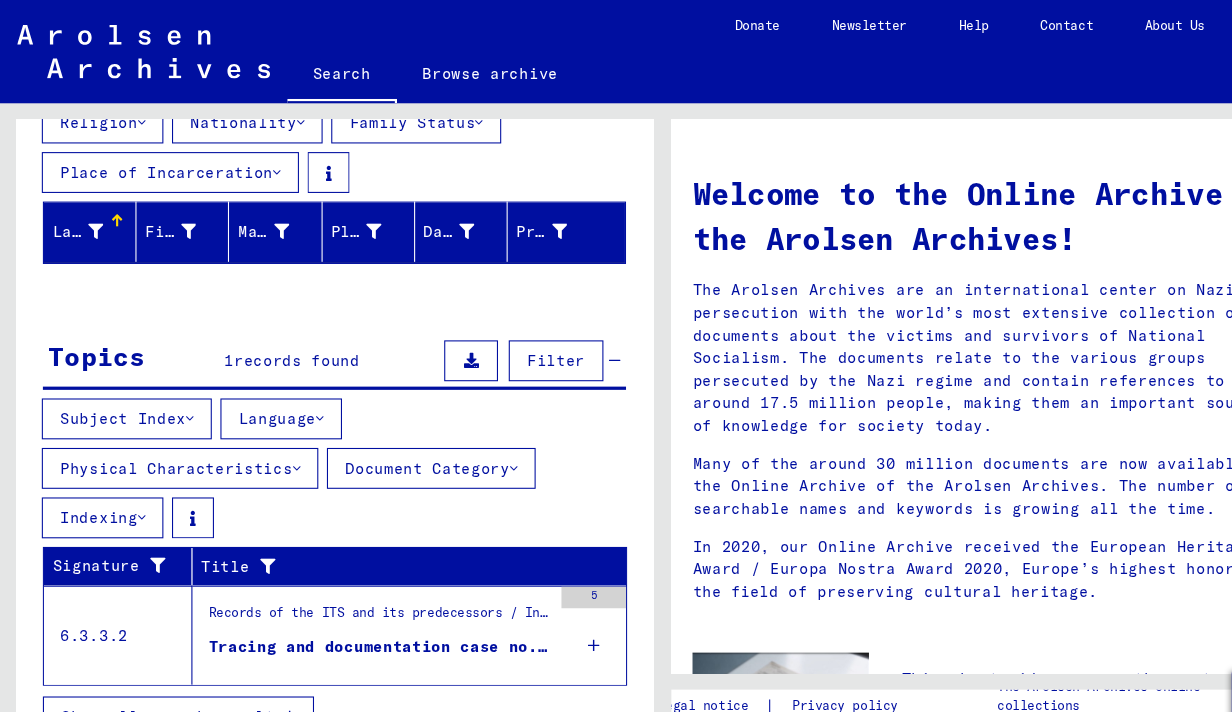 click on "Records of the ITS and its predecessors / Inquiry processing / ITS case files as of 1947 / Repository of T/D cases / Tracing and documentation cases with (T/D) numbers between 750.000 and 999.999 / Tracing and documentation cases with (T/D) numbers between 750.000 and 750.499" at bounding box center (353, 574) 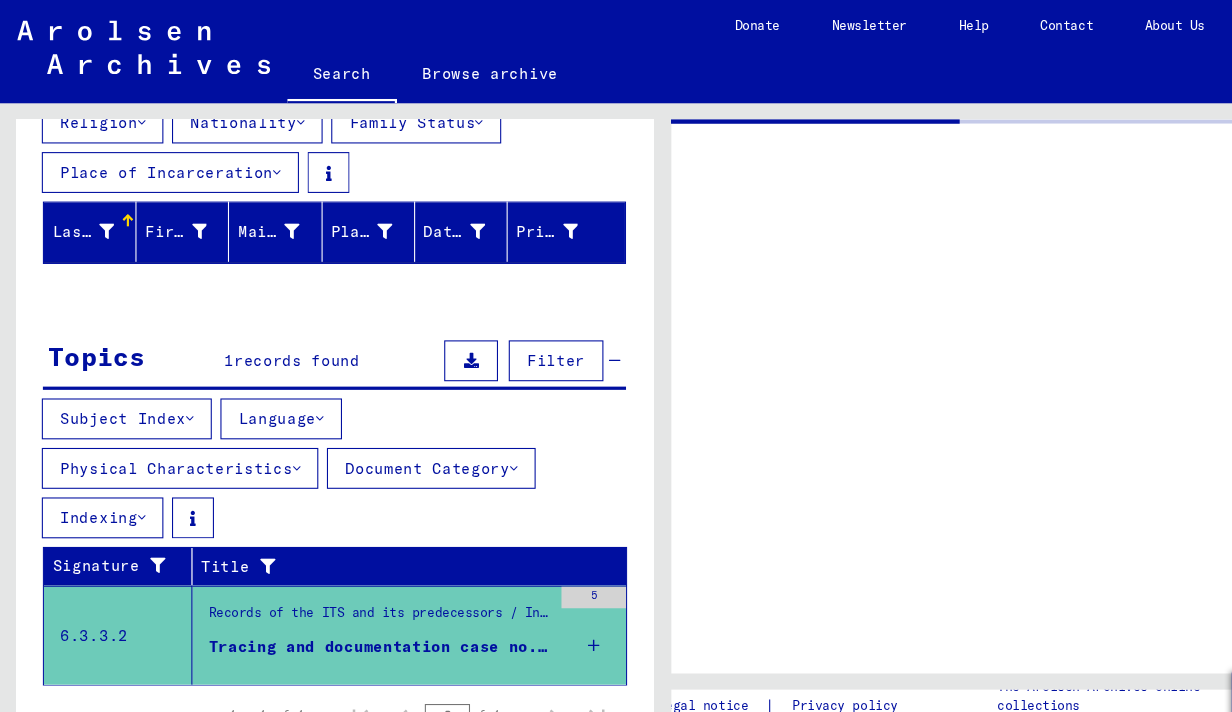 scroll, scrollTop: 259, scrollLeft: 0, axis: vertical 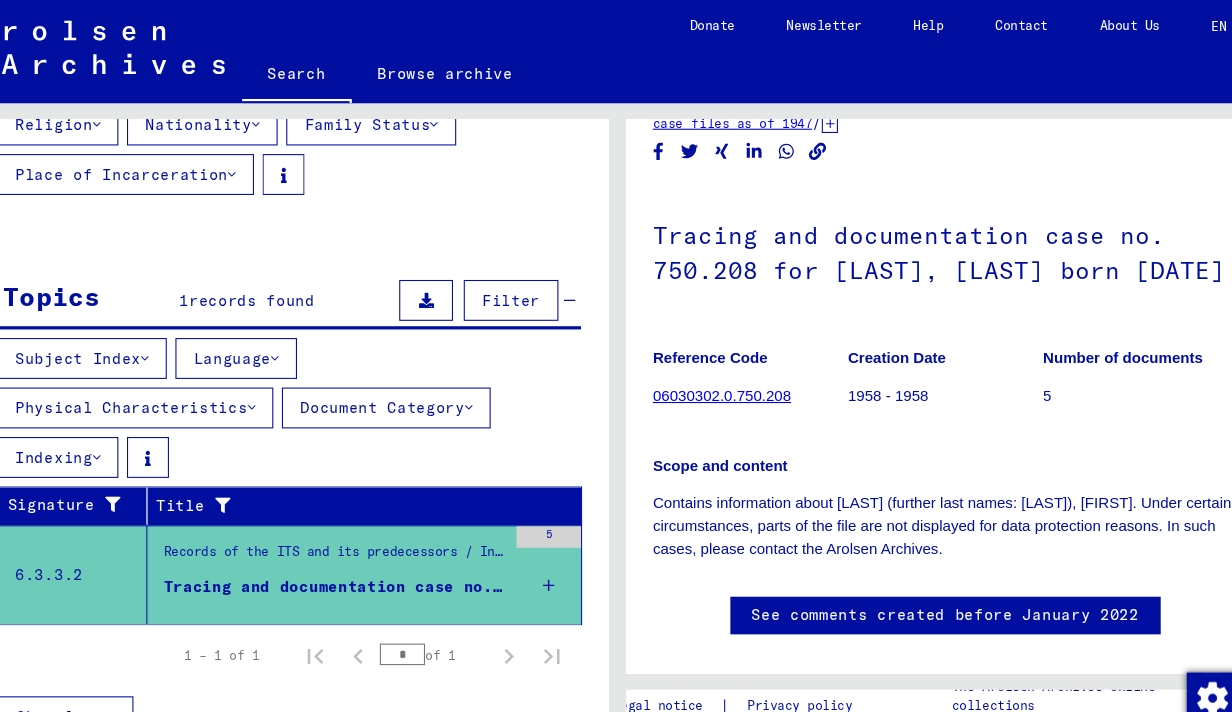 click on "06030302.0.750.208" 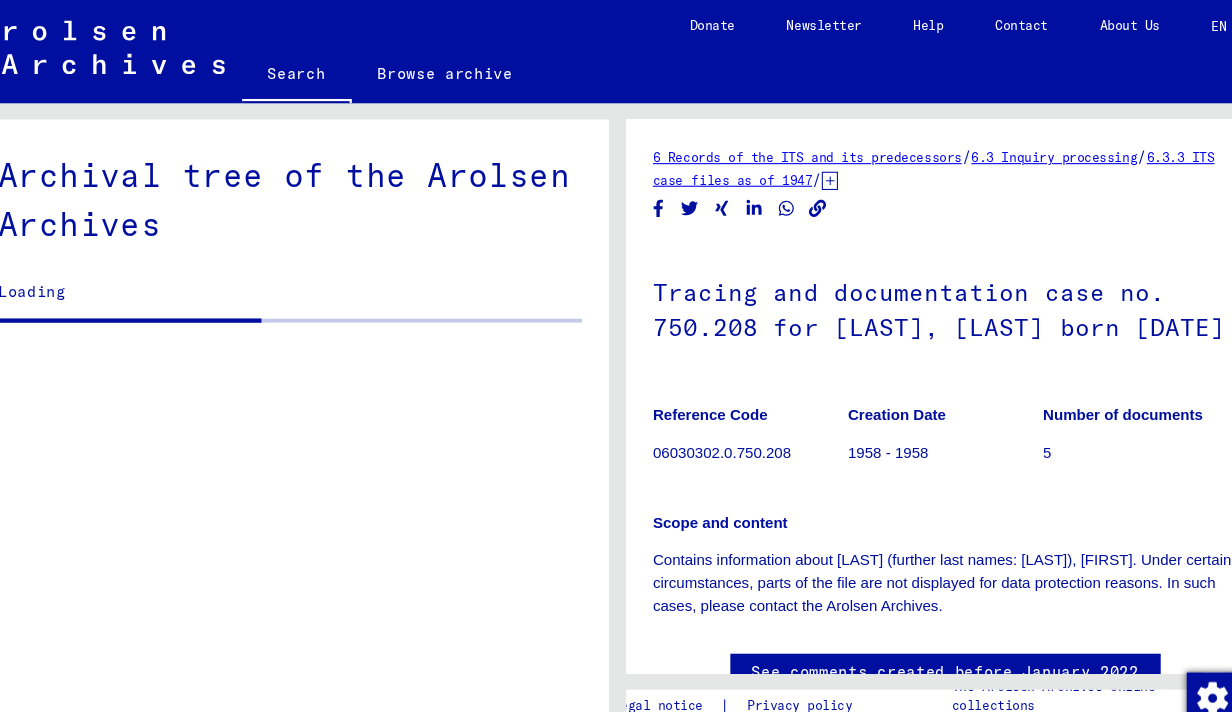 scroll, scrollTop: 0, scrollLeft: 0, axis: both 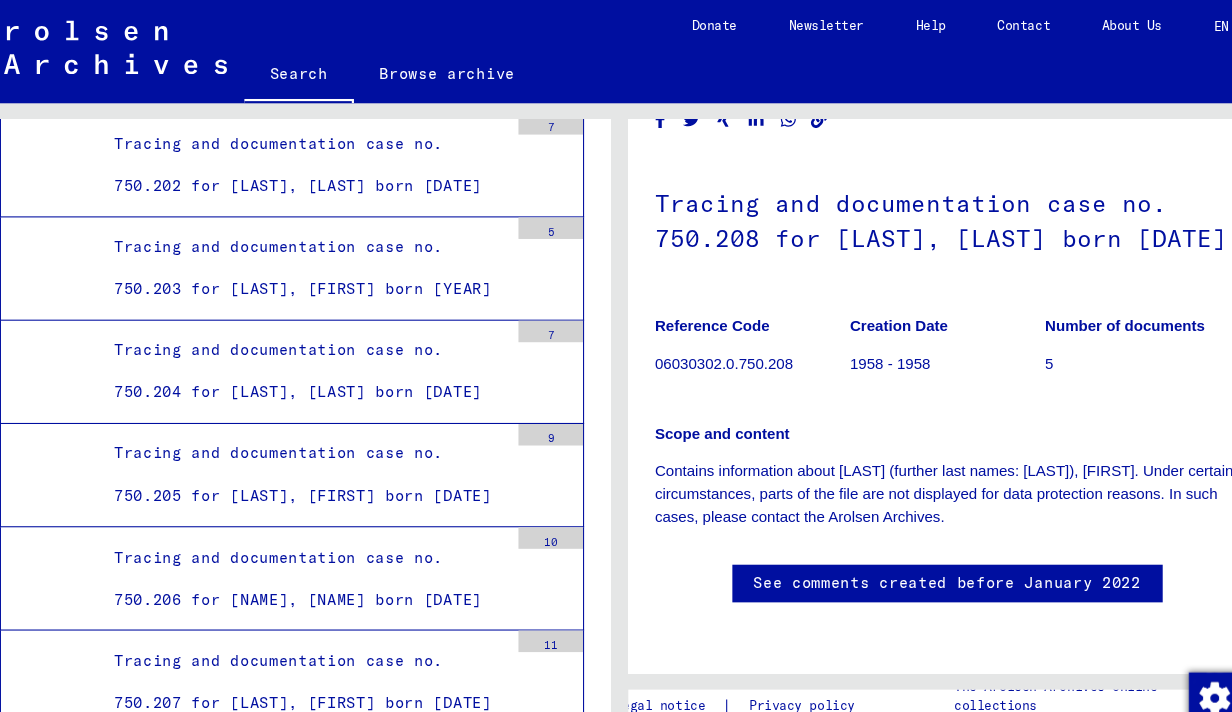 click on "Tracing and documentation case no. 750.208 for KOSINSKA, ANIELA born 30.01.1914" at bounding box center [321, 731] 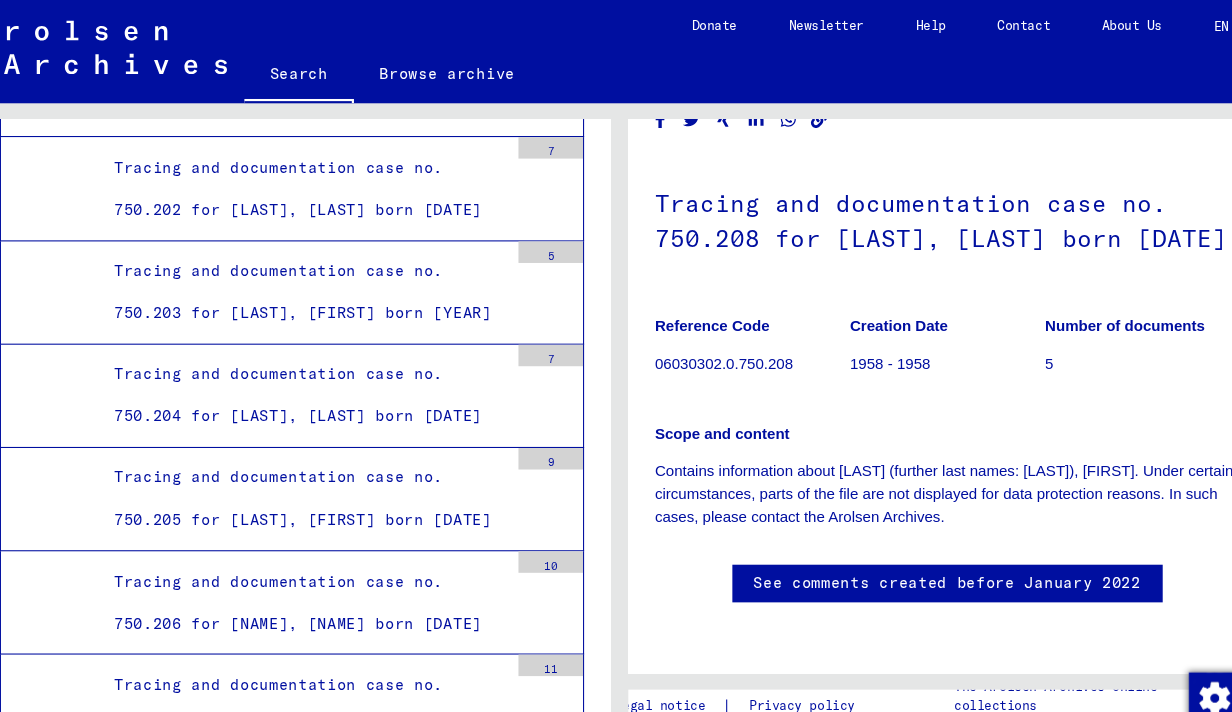 scroll, scrollTop: 21491, scrollLeft: 0, axis: vertical 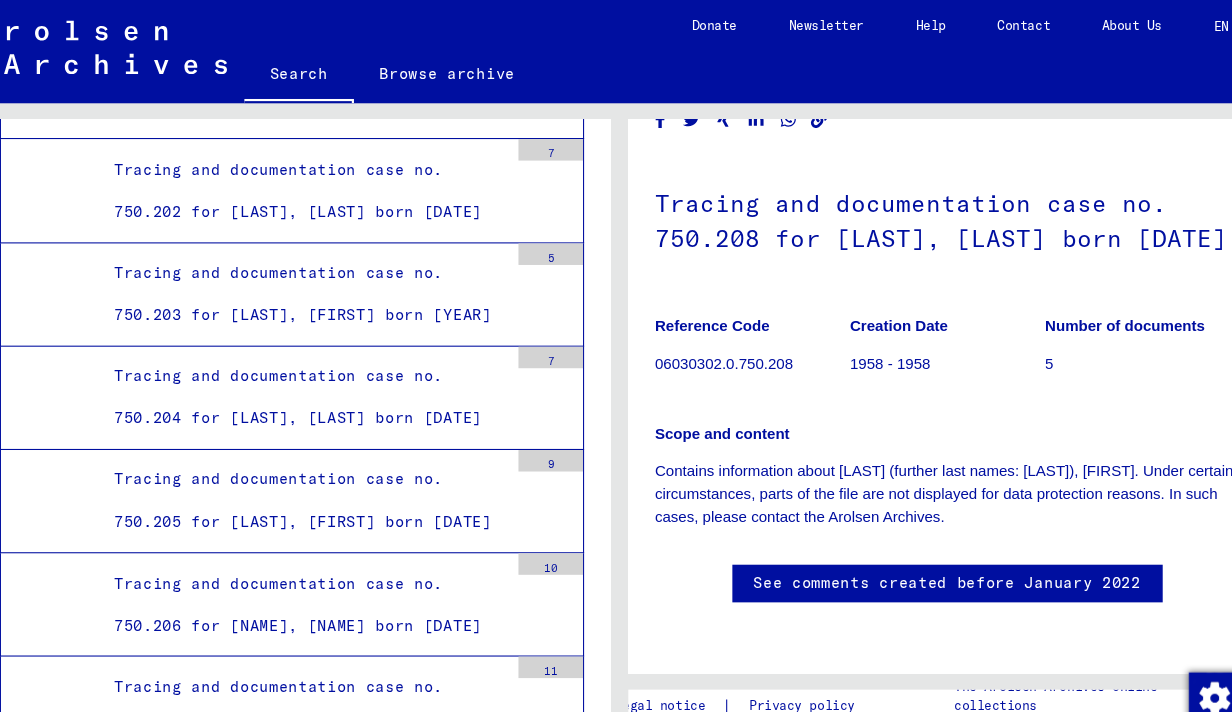 click on "5" at bounding box center (552, 718) 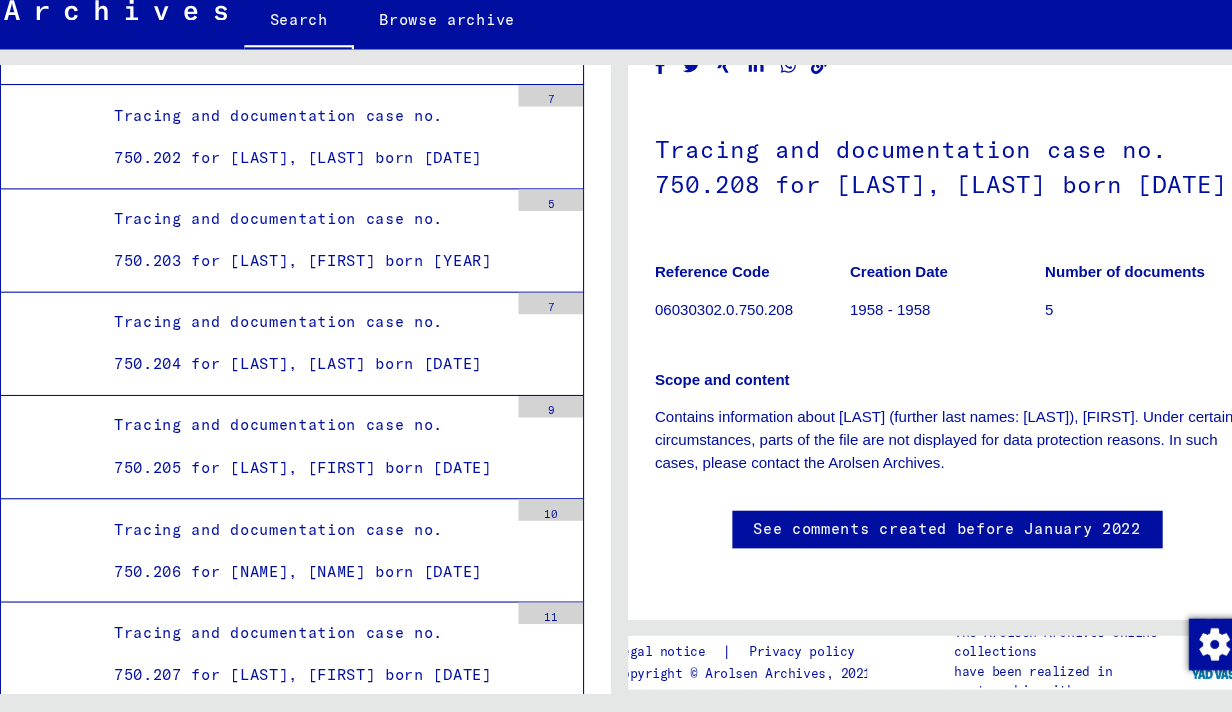 scroll, scrollTop: 20, scrollLeft: 0, axis: vertical 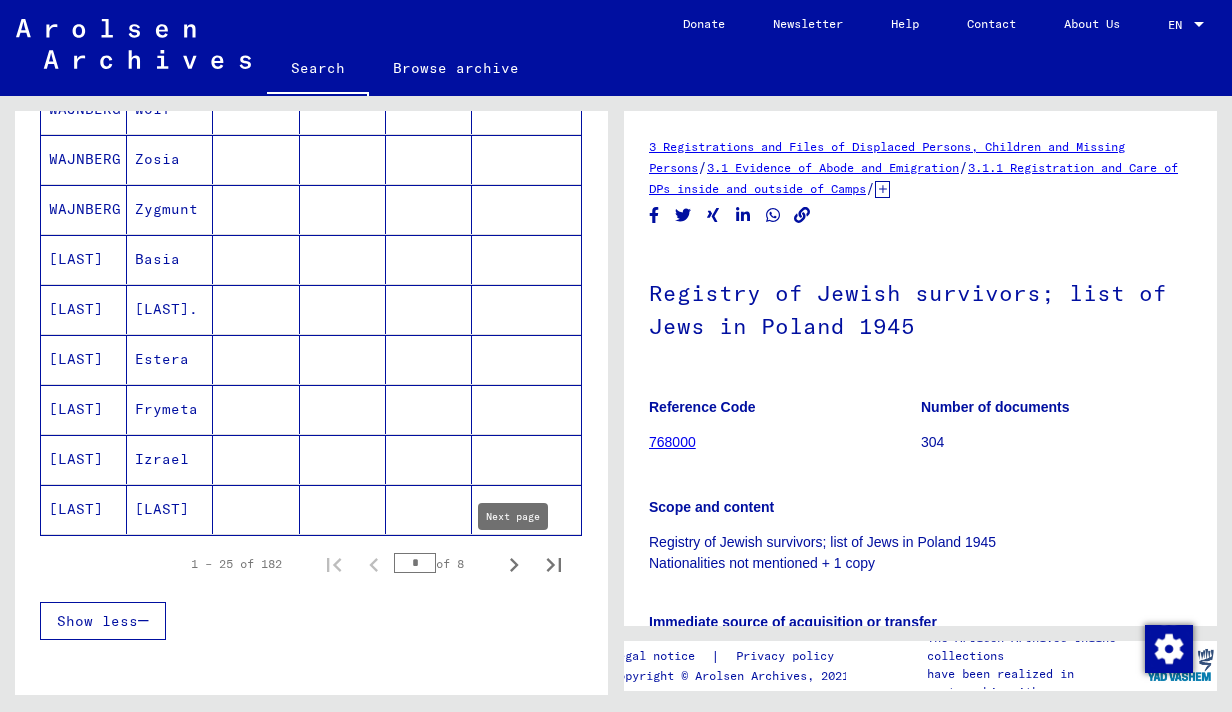 click 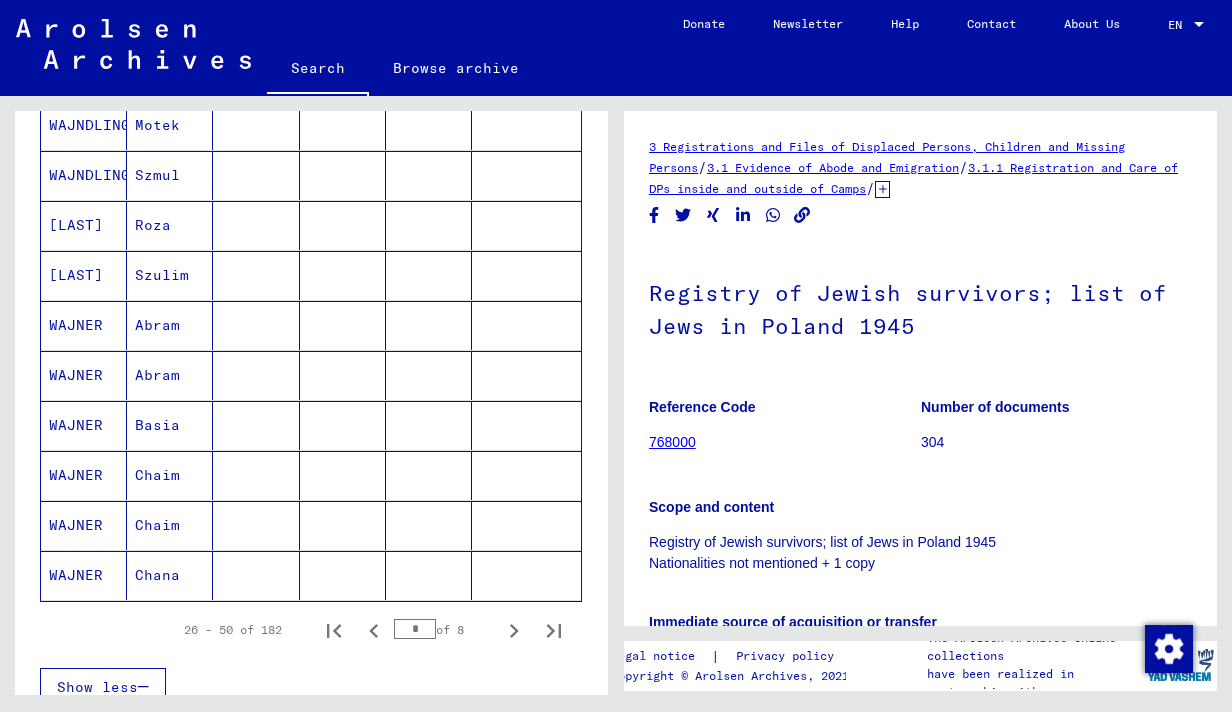 scroll, scrollTop: 1204, scrollLeft: 0, axis: vertical 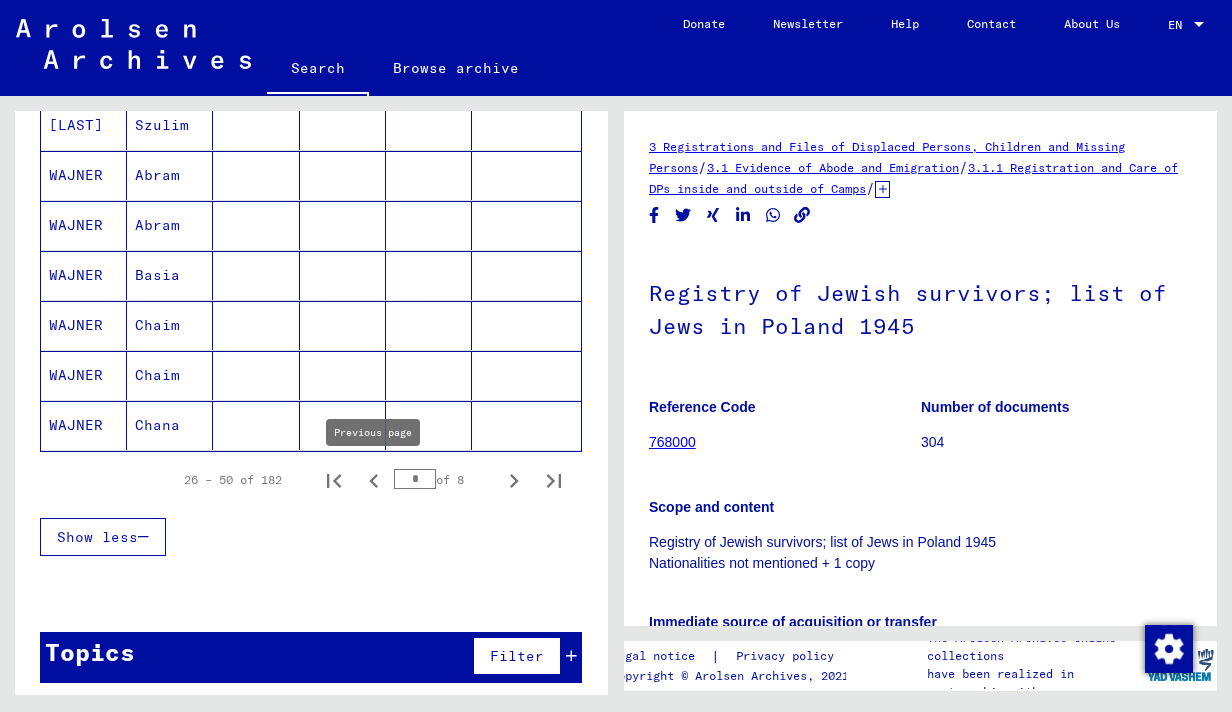 click 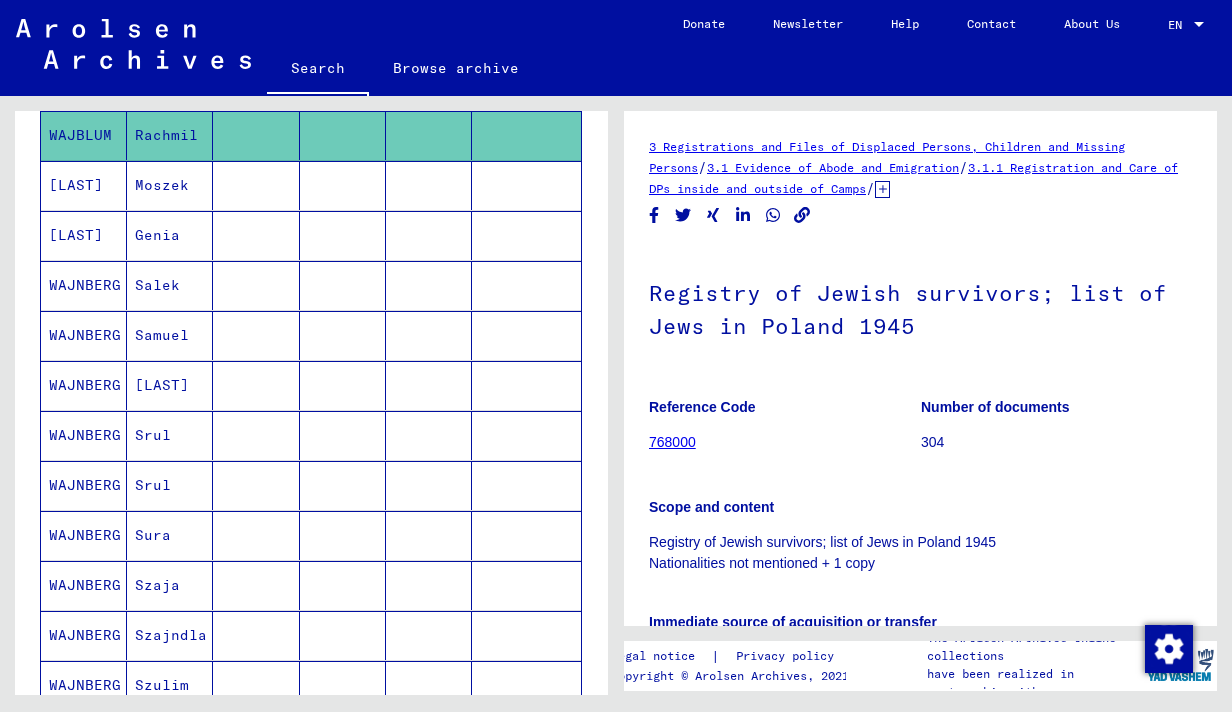 scroll, scrollTop: 279, scrollLeft: 0, axis: vertical 